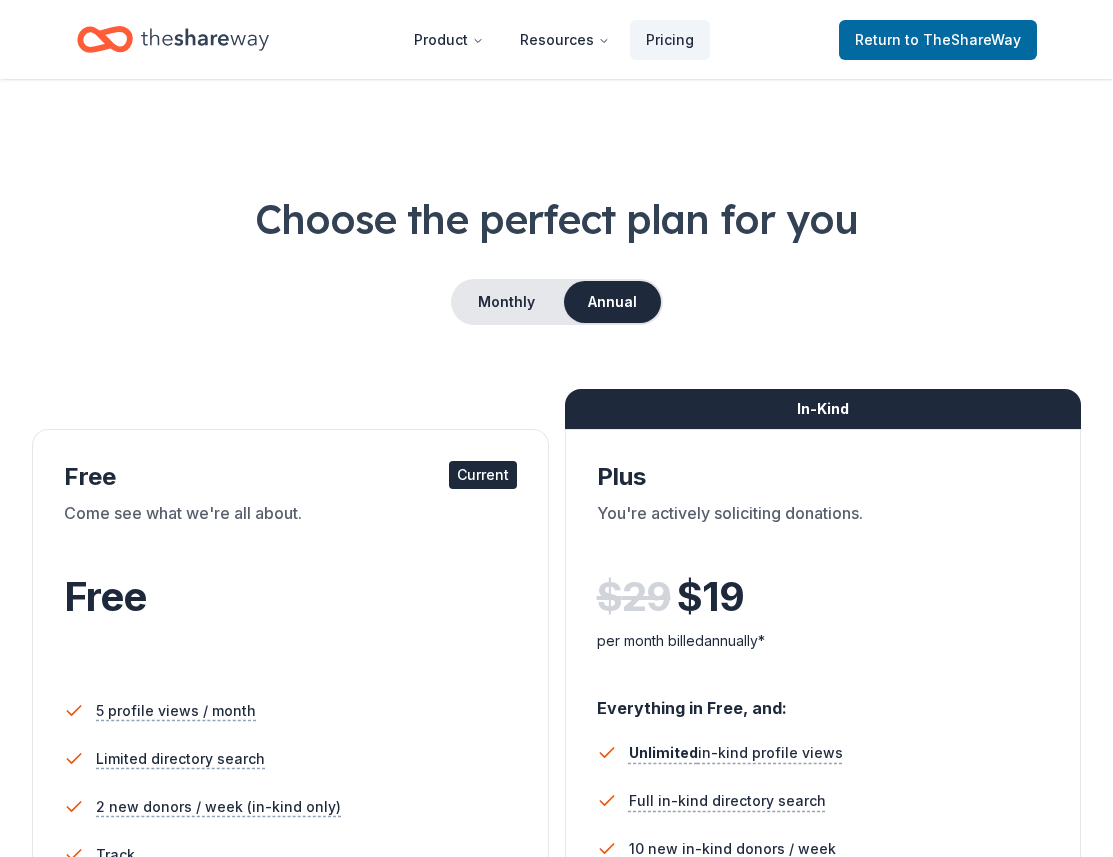 scroll, scrollTop: 0, scrollLeft: 0, axis: both 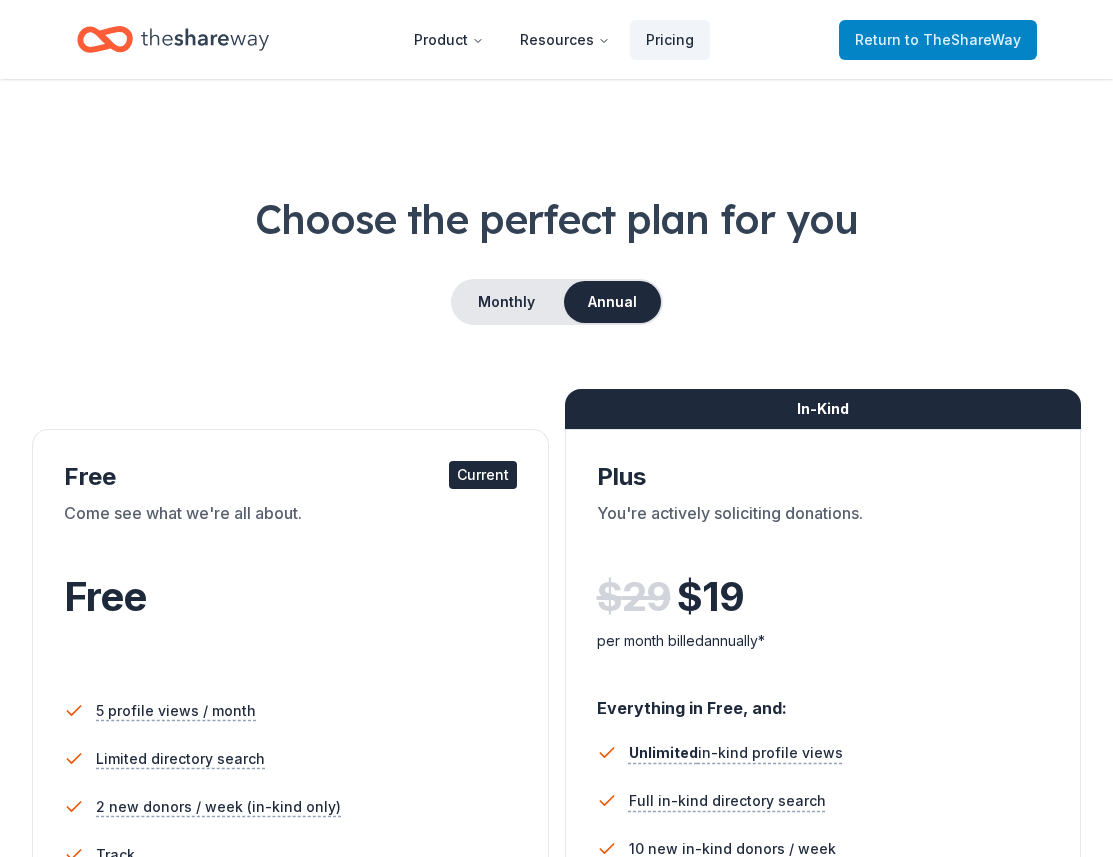 click on "to TheShareWay" at bounding box center (963, 39) 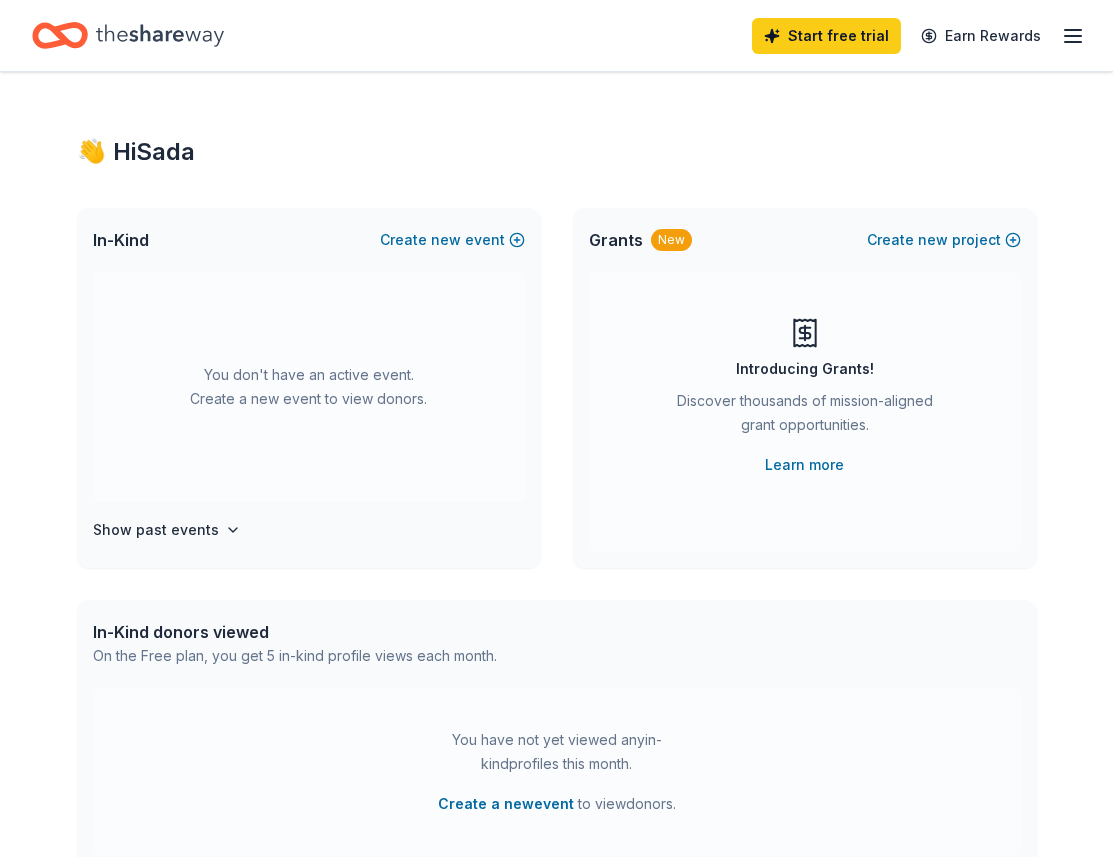click on "New" at bounding box center (671, 240) 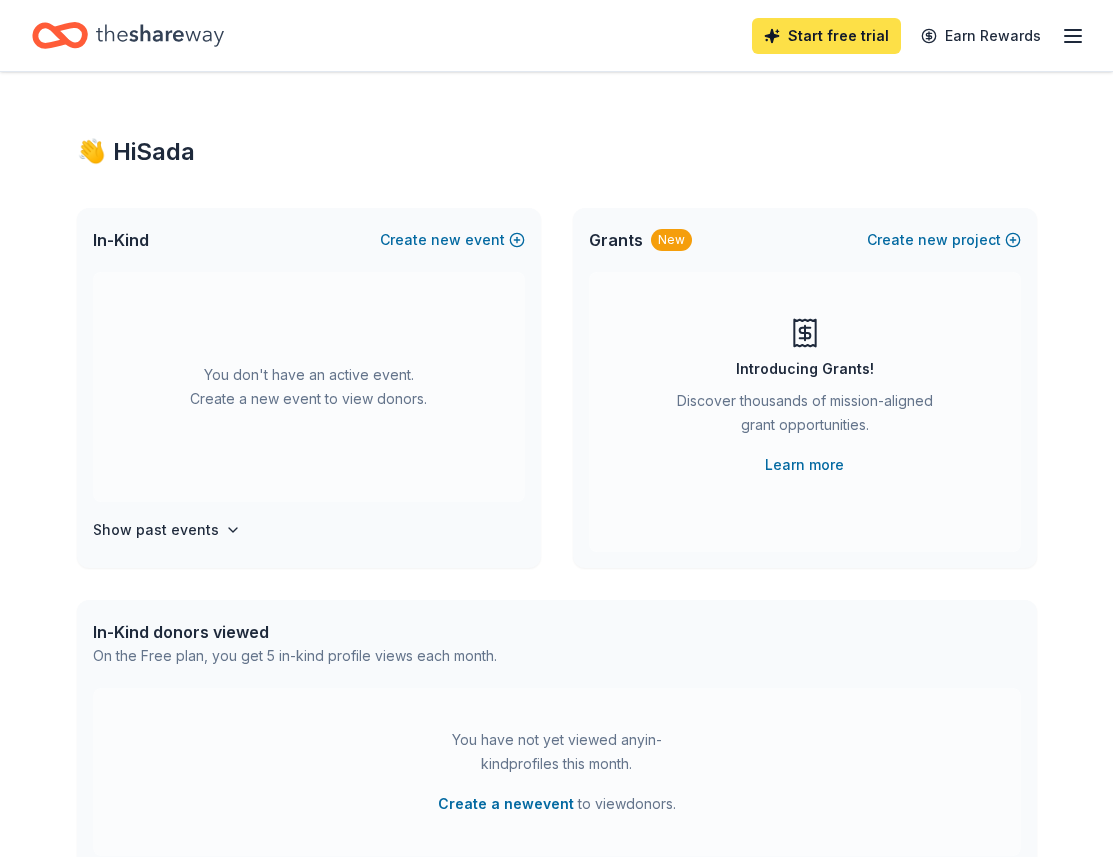 click on "Start free  trial" at bounding box center [826, 36] 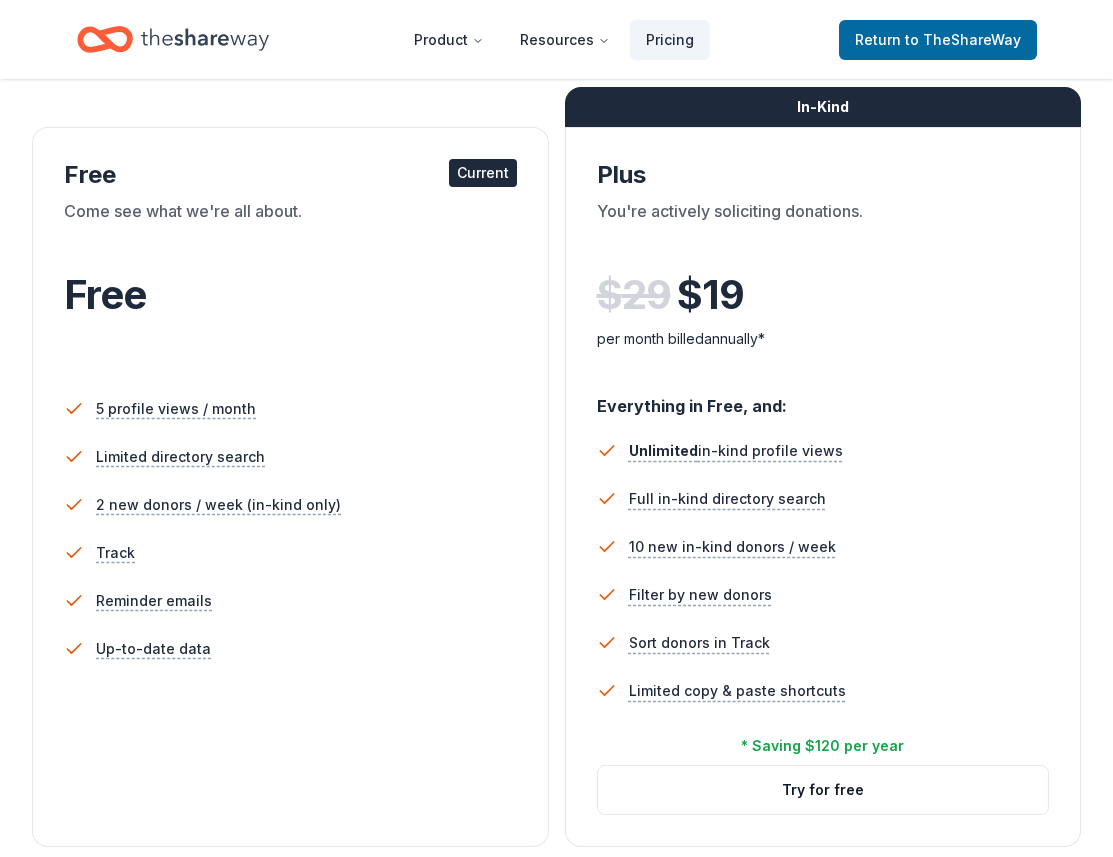 scroll, scrollTop: 300, scrollLeft: 0, axis: vertical 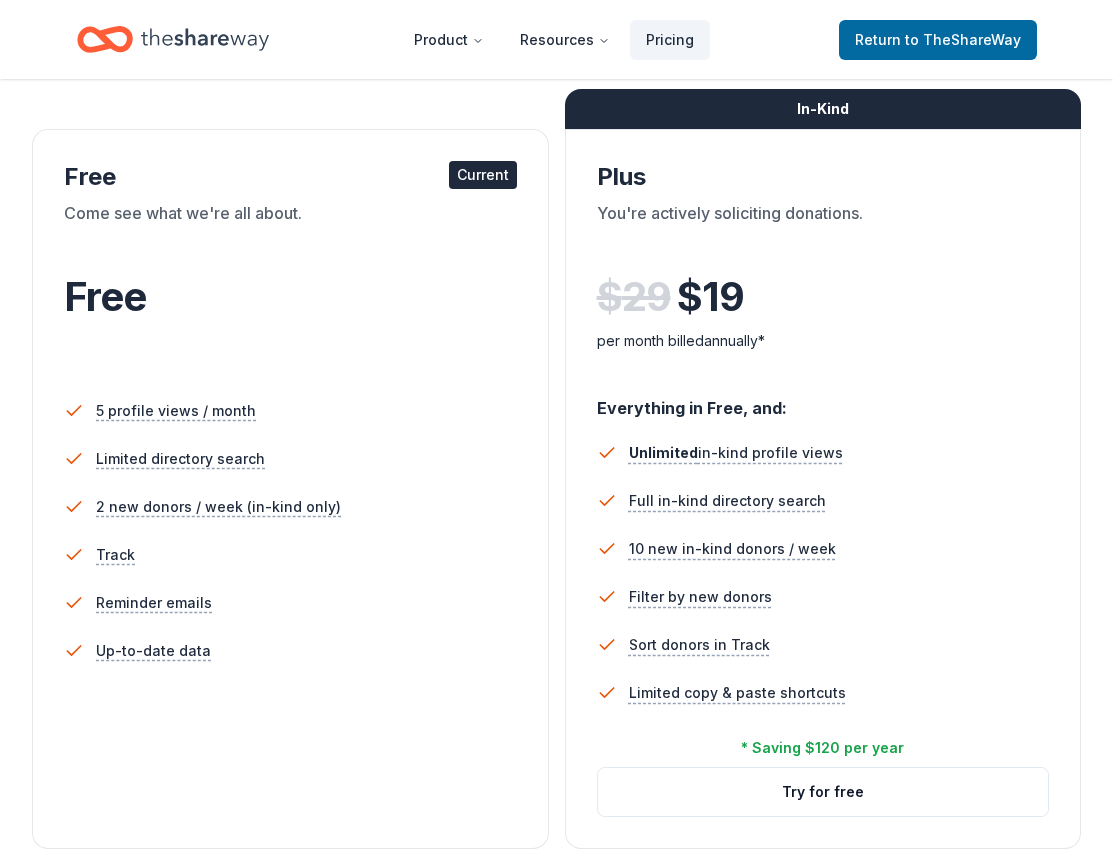 click on "Current" at bounding box center (483, 175) 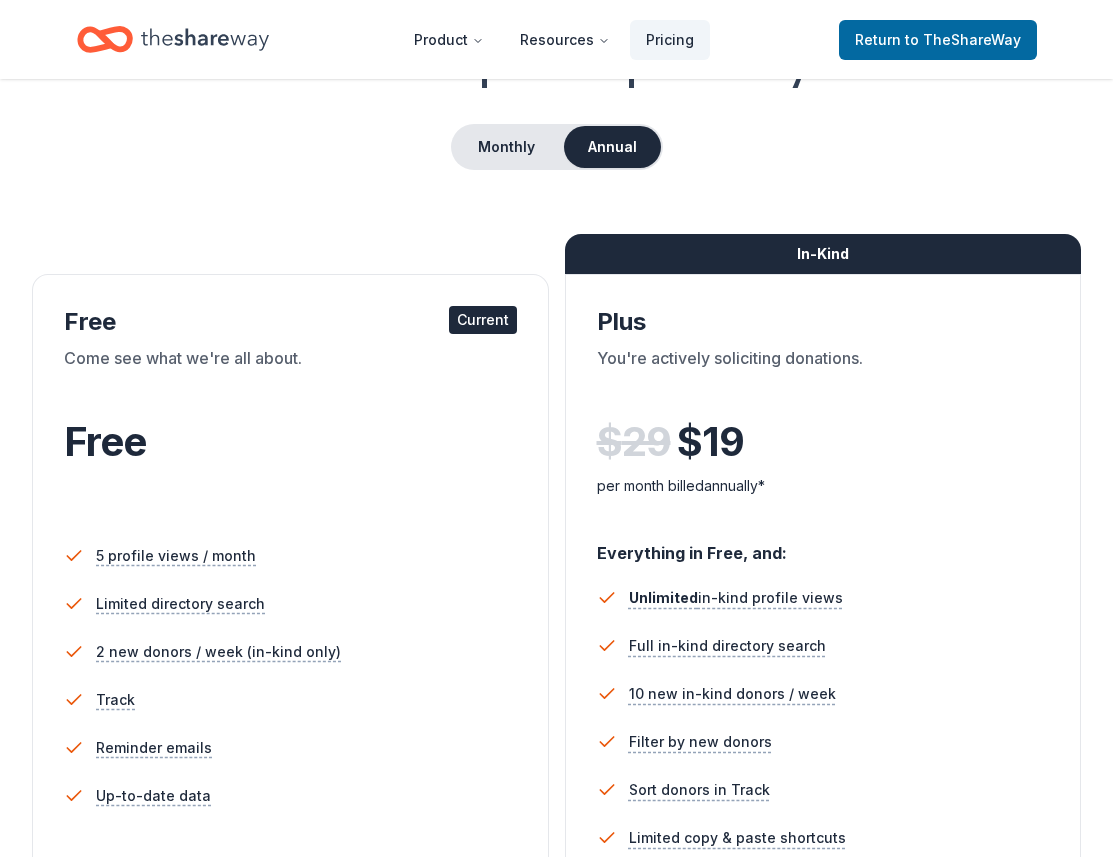 scroll, scrollTop: 0, scrollLeft: 0, axis: both 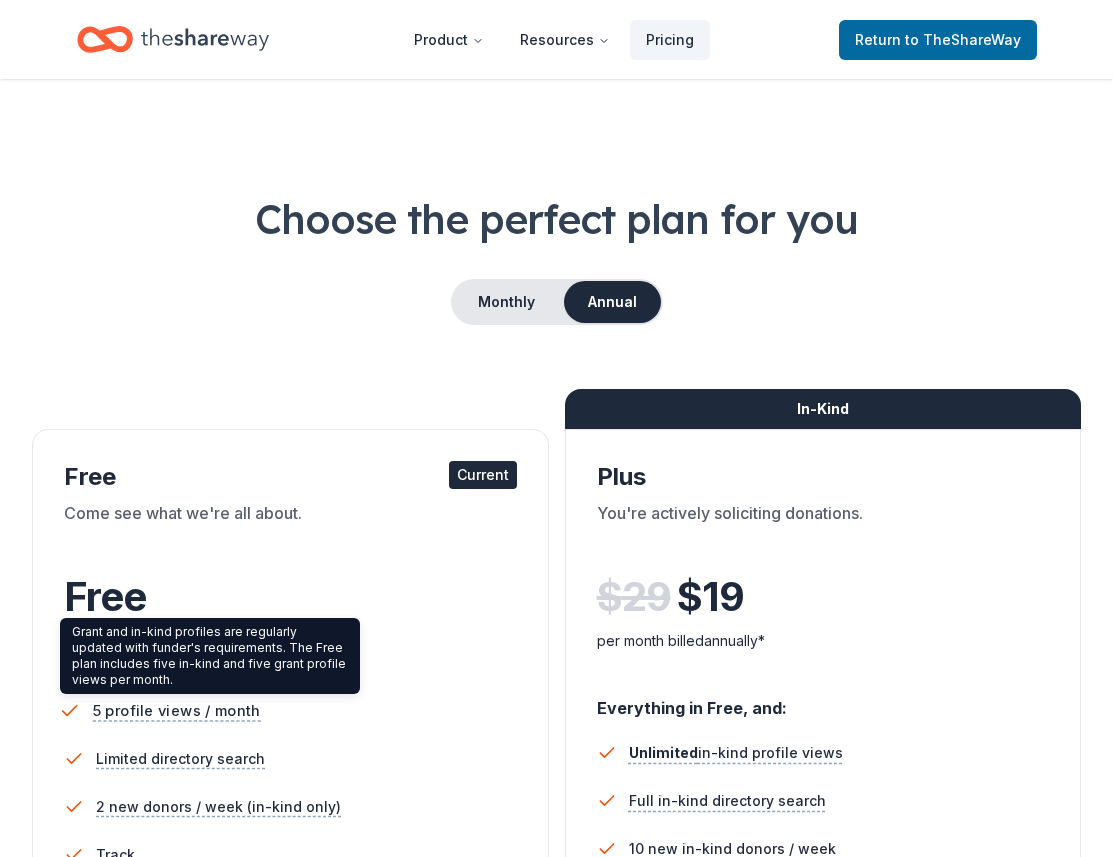 click on "5 profile views / month" at bounding box center (177, 710) 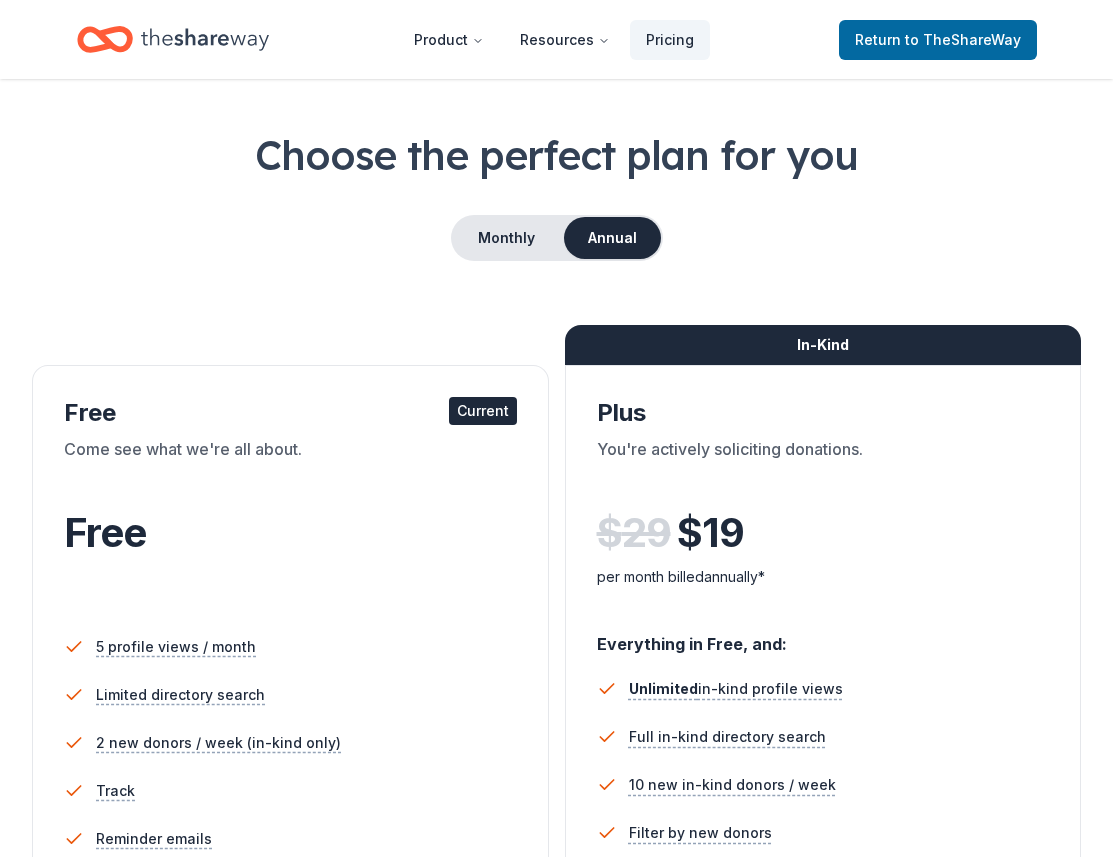 scroll, scrollTop: 100, scrollLeft: 0, axis: vertical 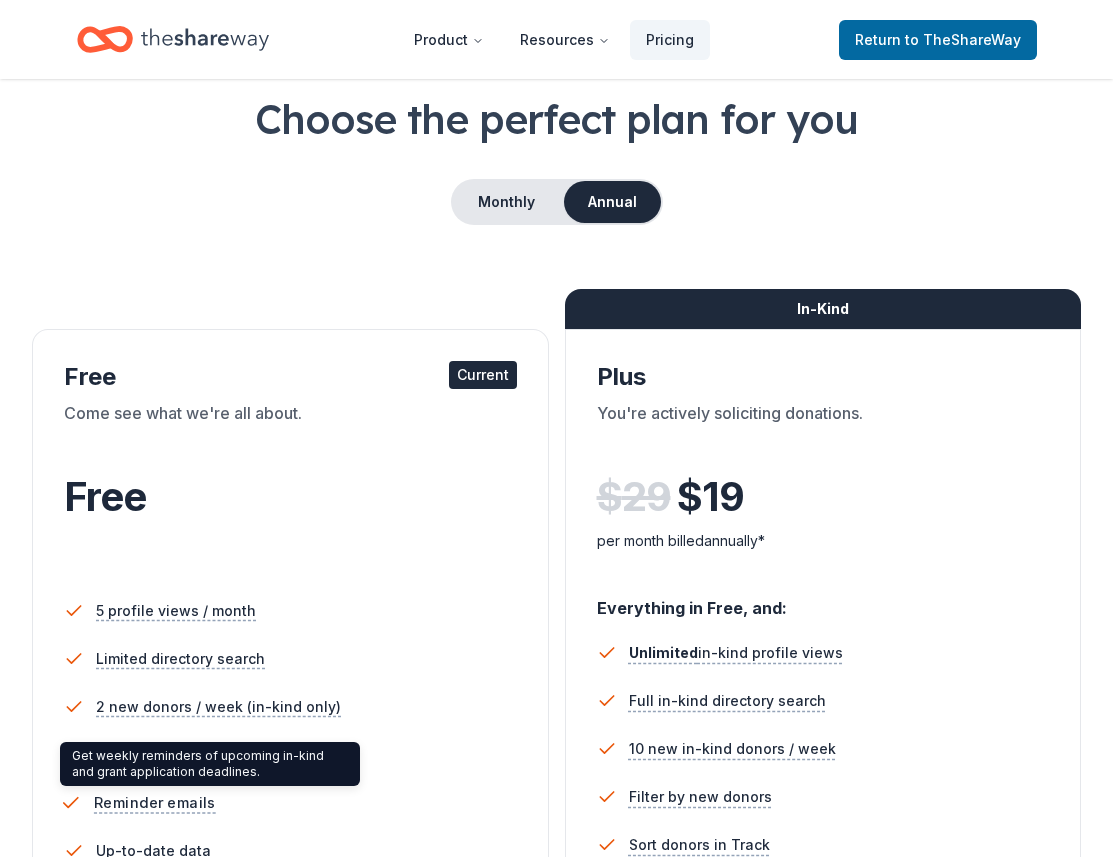 click on "Reminder emails" at bounding box center (155, 802) 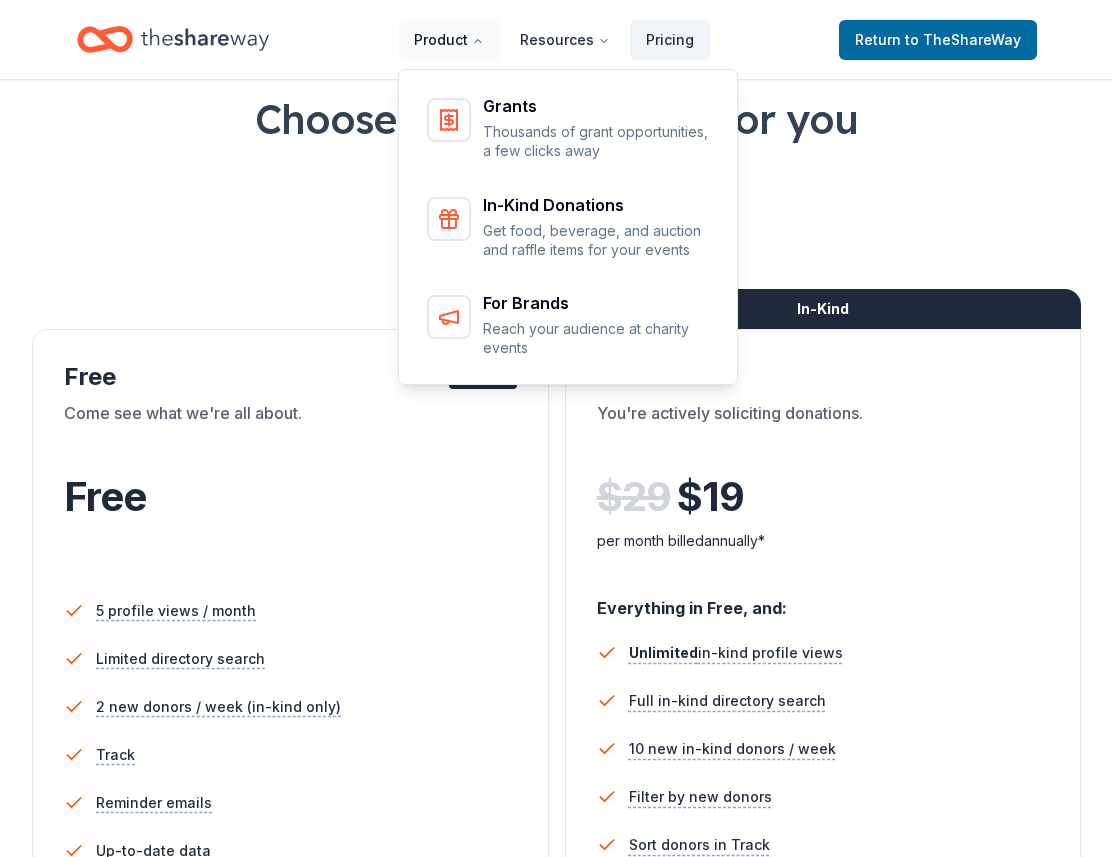 click on "Product" at bounding box center (449, 40) 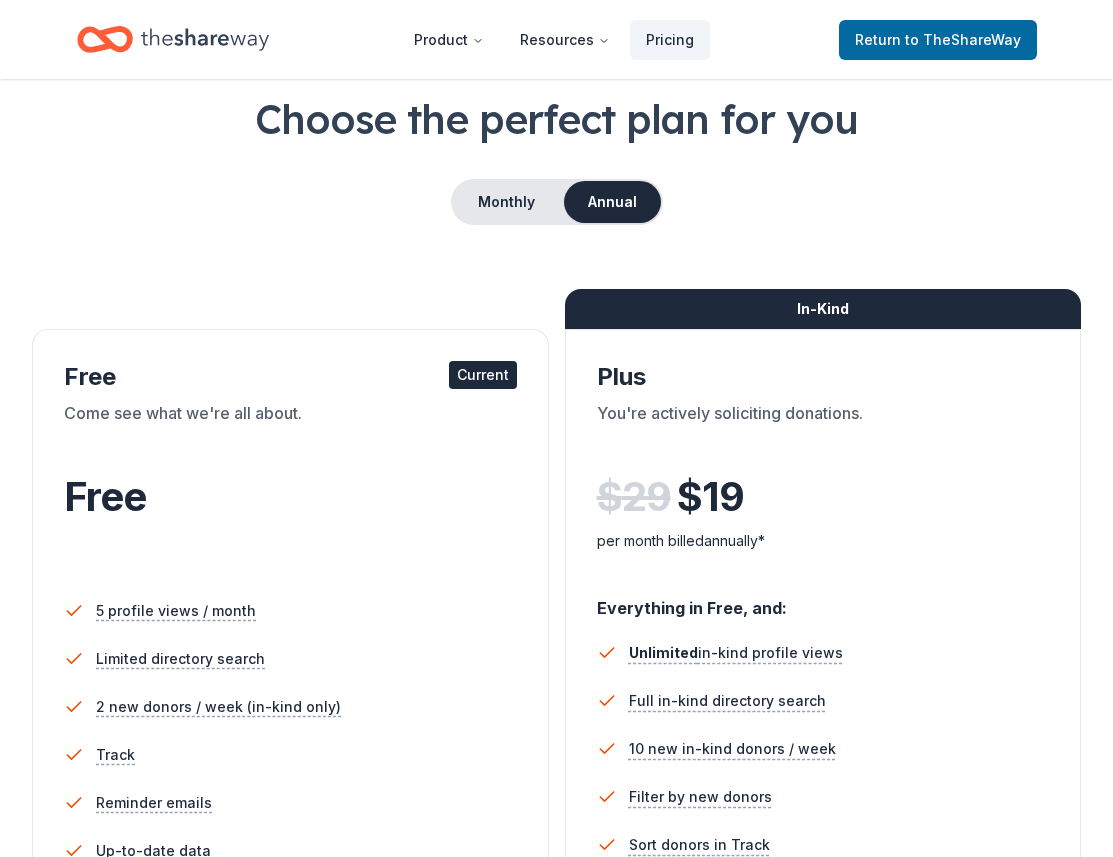 click on "Current" at bounding box center (483, 375) 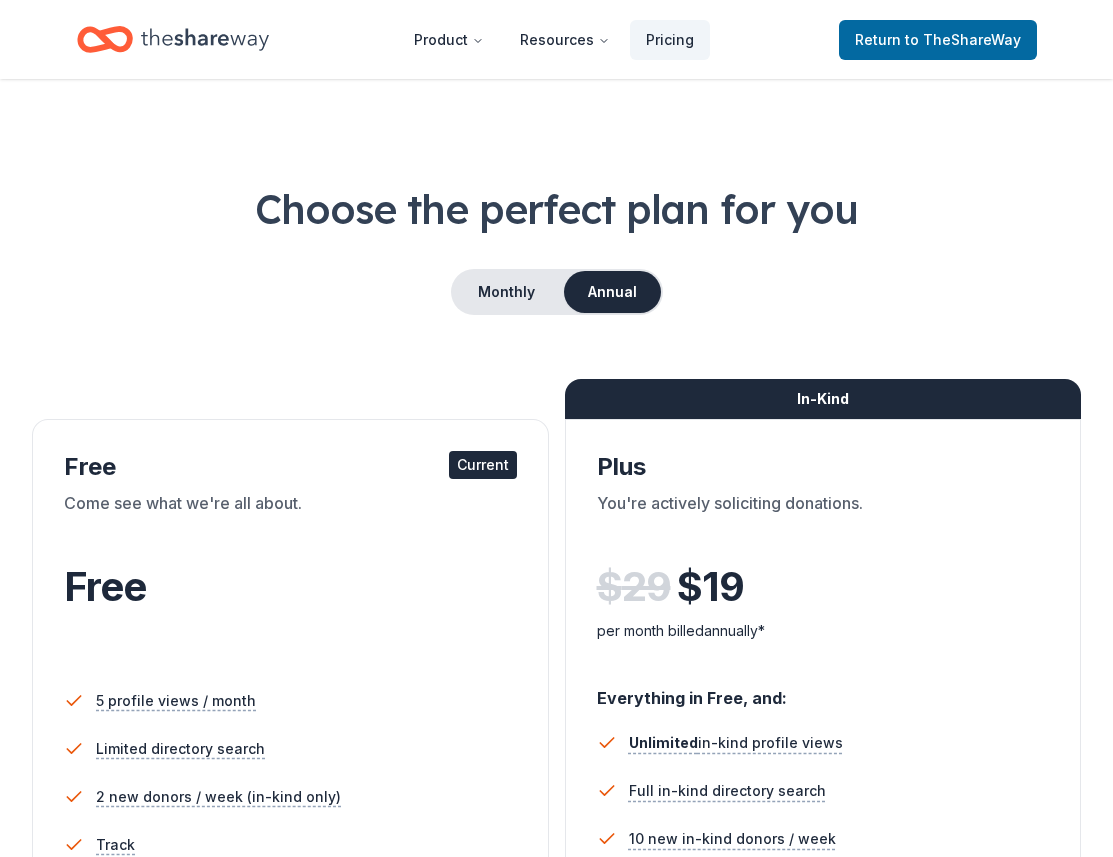 scroll, scrollTop: 0, scrollLeft: 0, axis: both 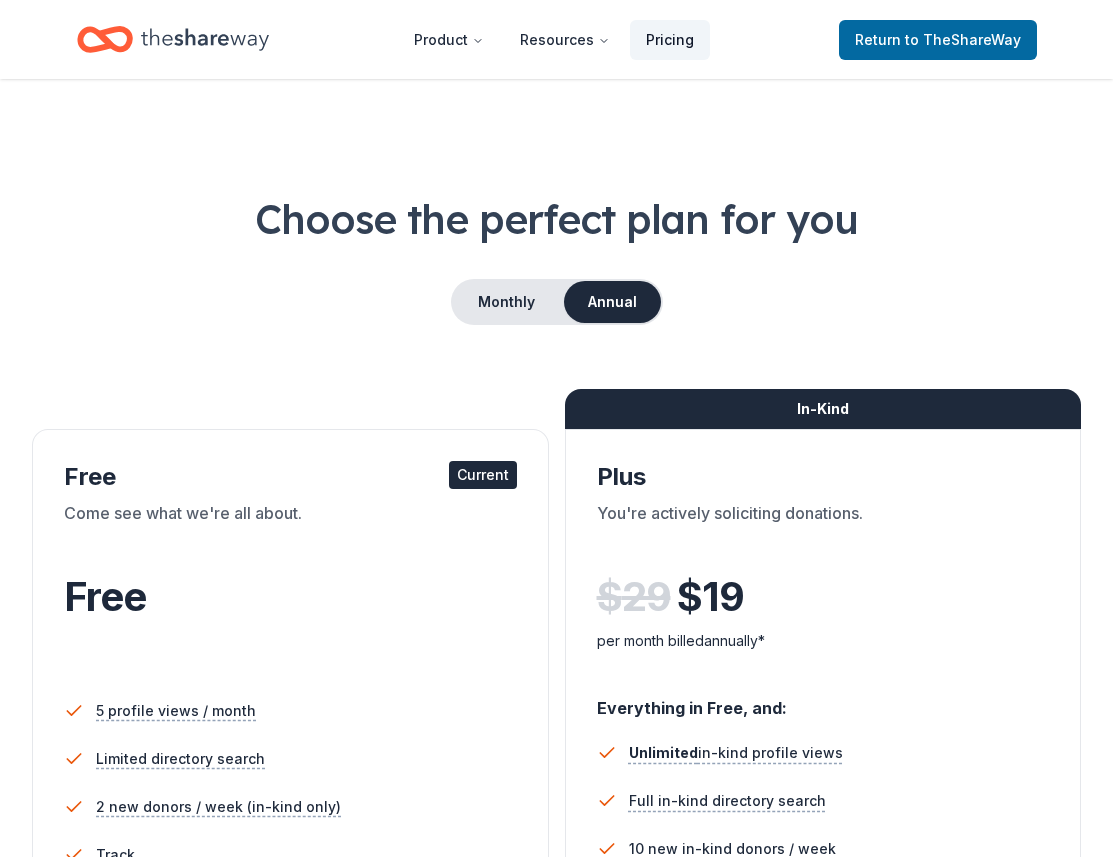 click on "Pricing" at bounding box center (670, 40) 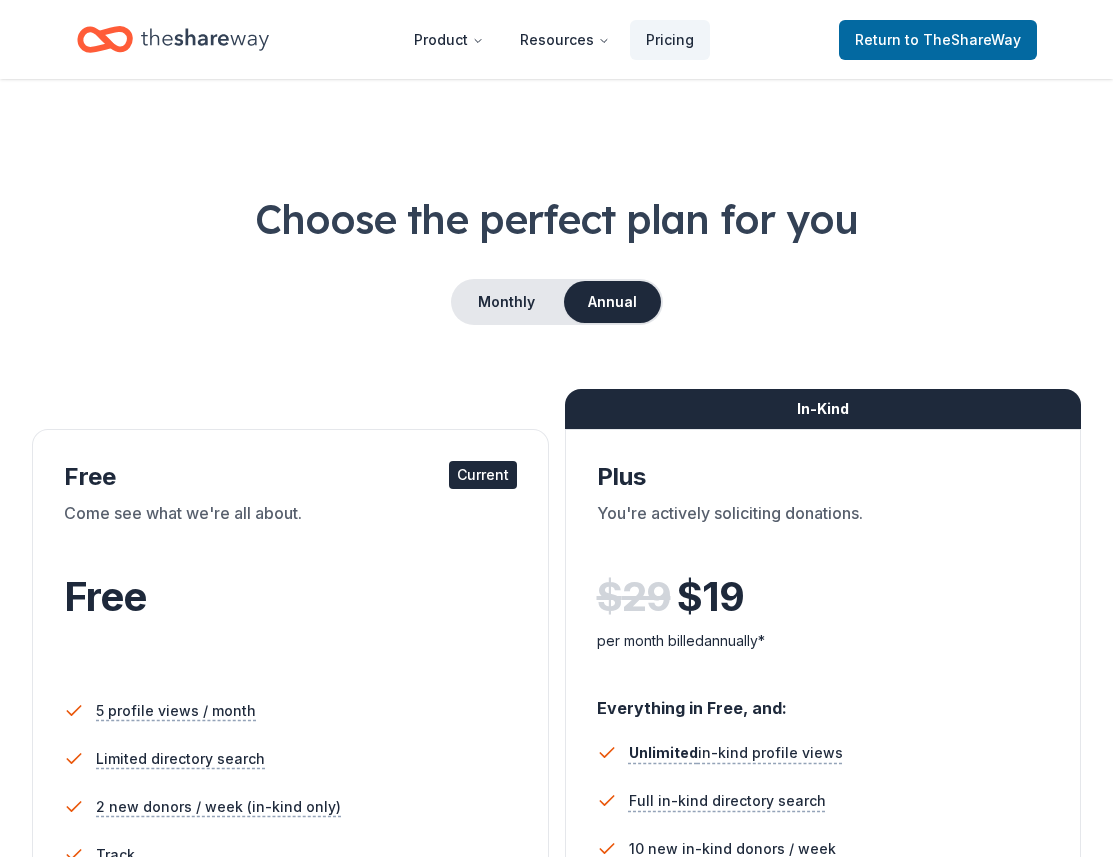 scroll, scrollTop: 0, scrollLeft: 0, axis: both 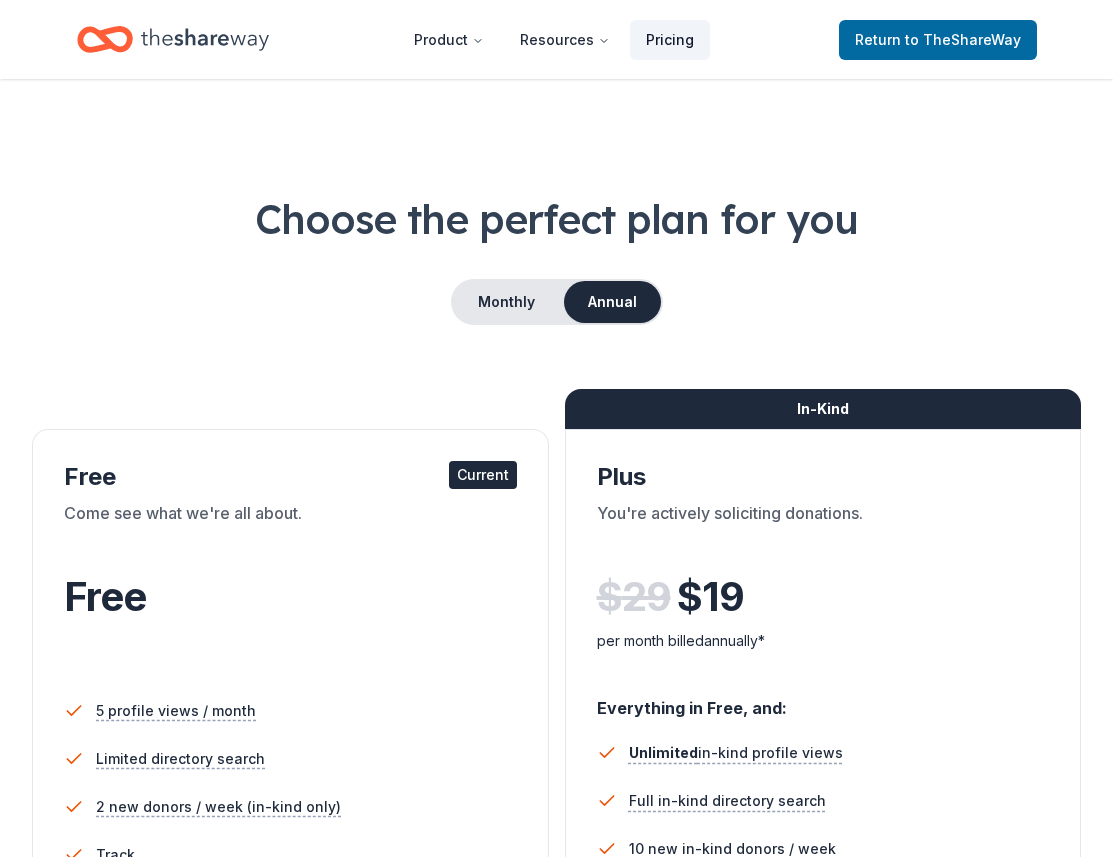 click on "Pricing" at bounding box center [670, 40] 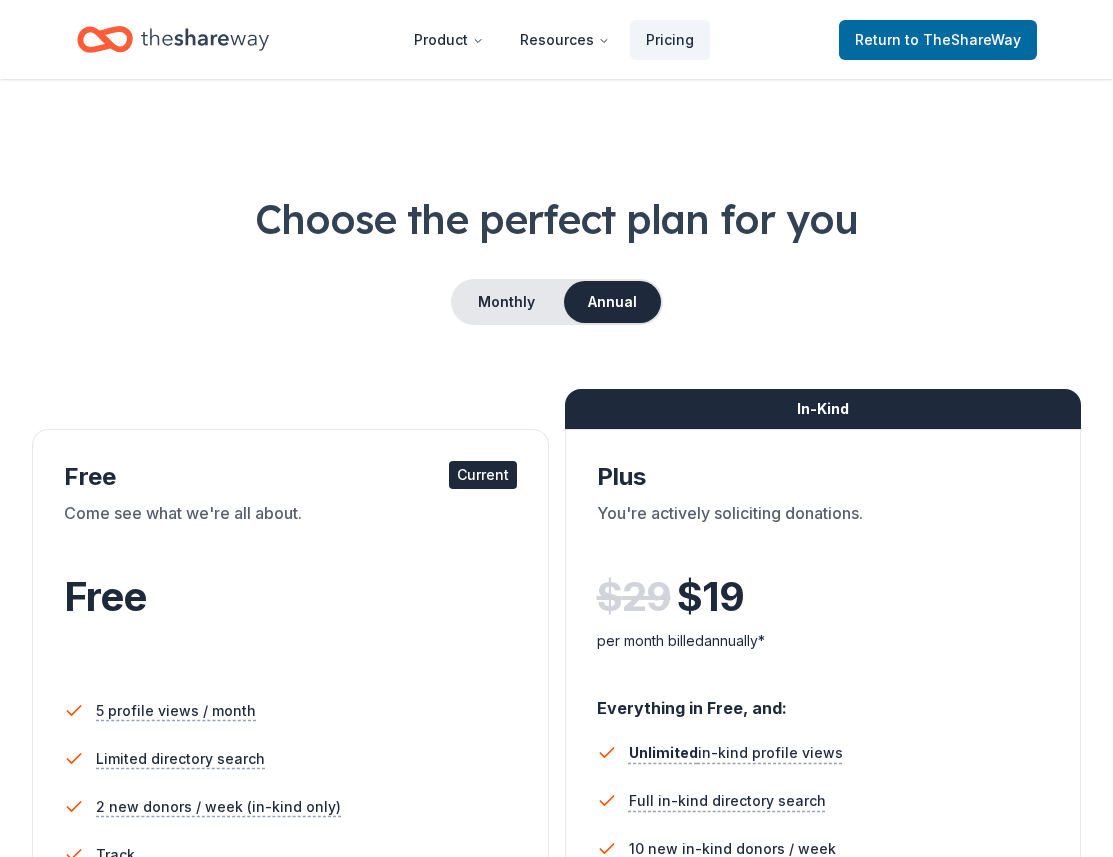 scroll, scrollTop: 0, scrollLeft: 0, axis: both 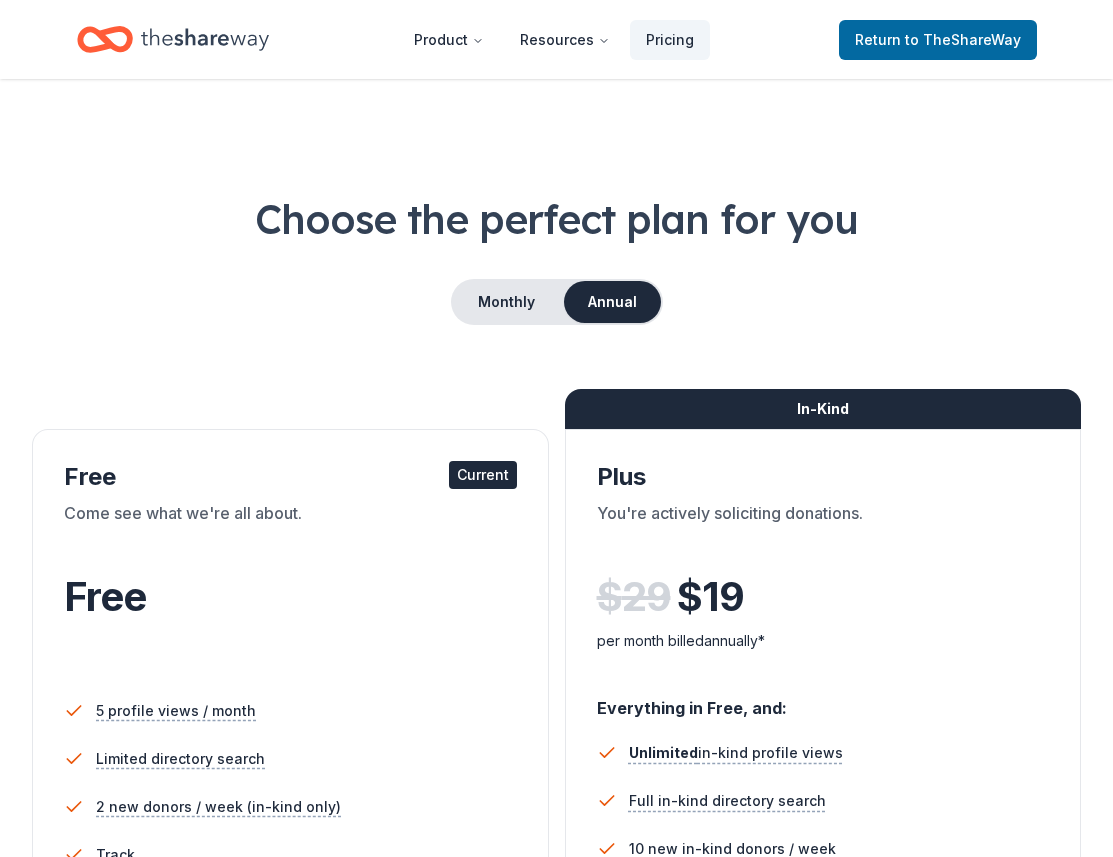 click on "Annual" at bounding box center (612, 302) 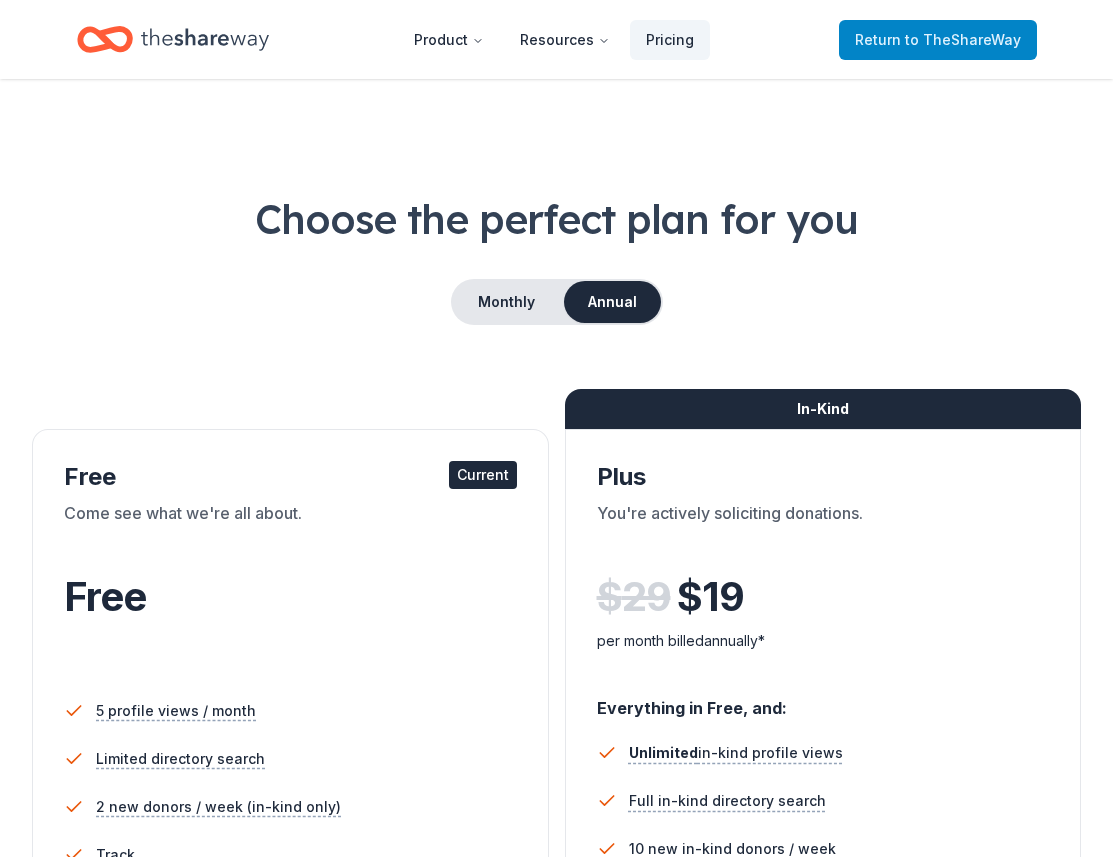 click on "to TheShareWay" at bounding box center (963, 39) 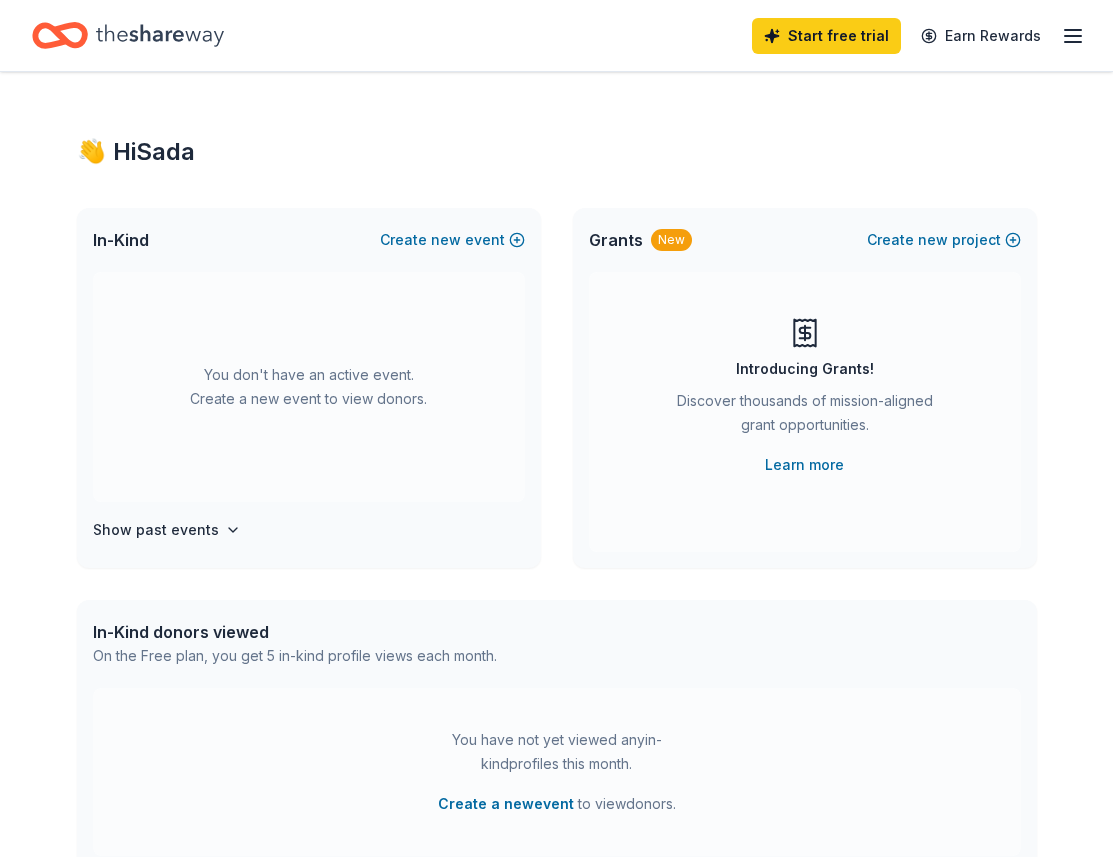 click on "Earn Rewards" at bounding box center [981, 36] 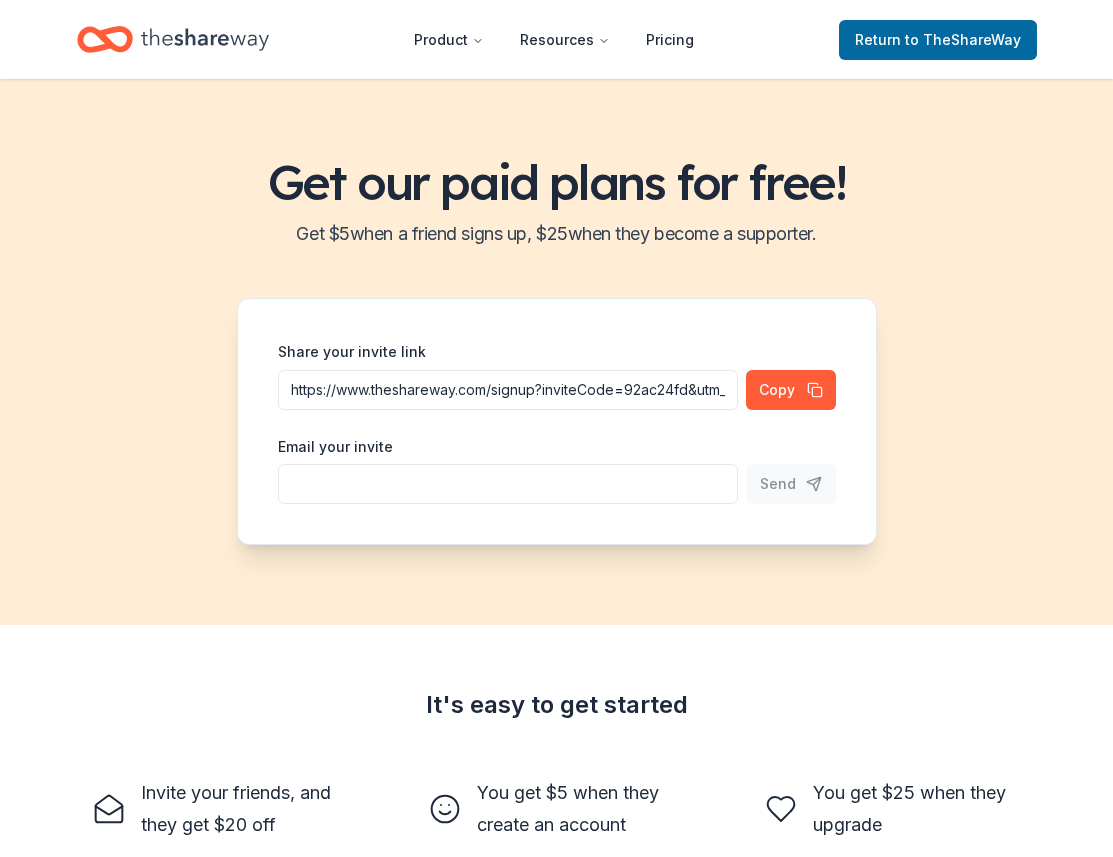 scroll, scrollTop: 0, scrollLeft: 0, axis: both 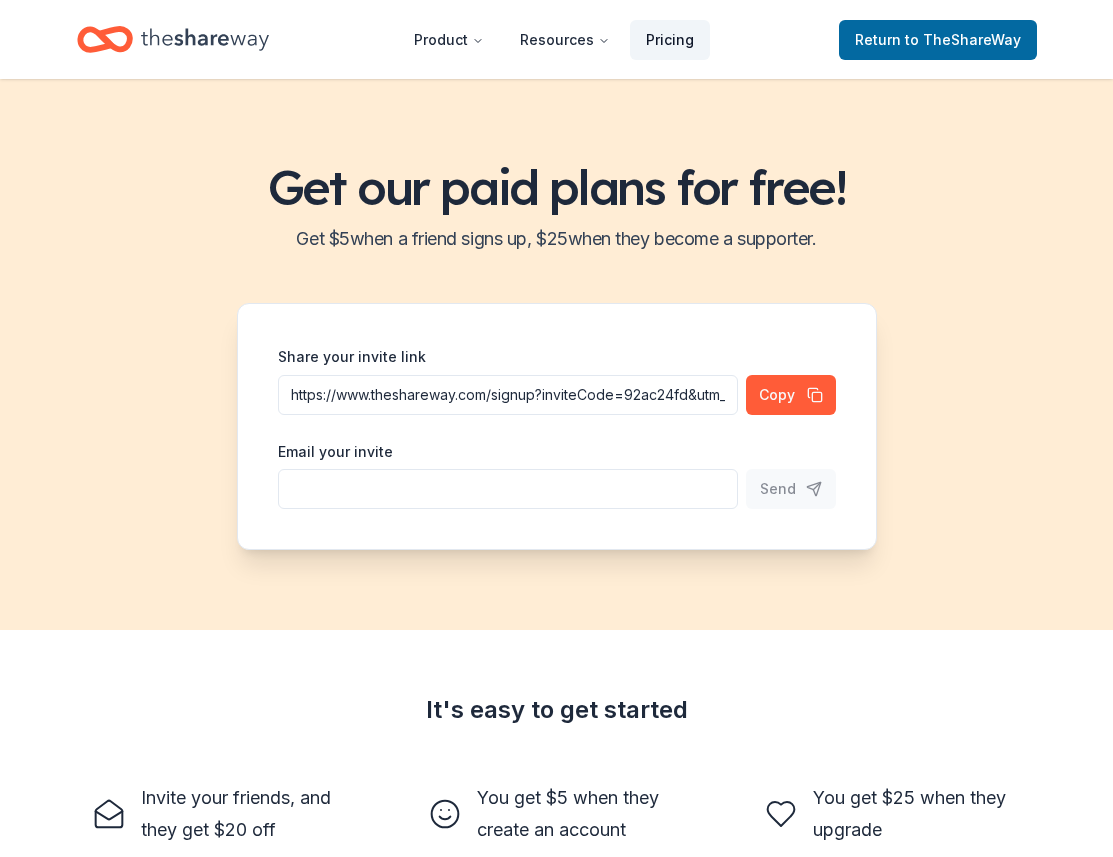 click on "Pricing" at bounding box center (670, 40) 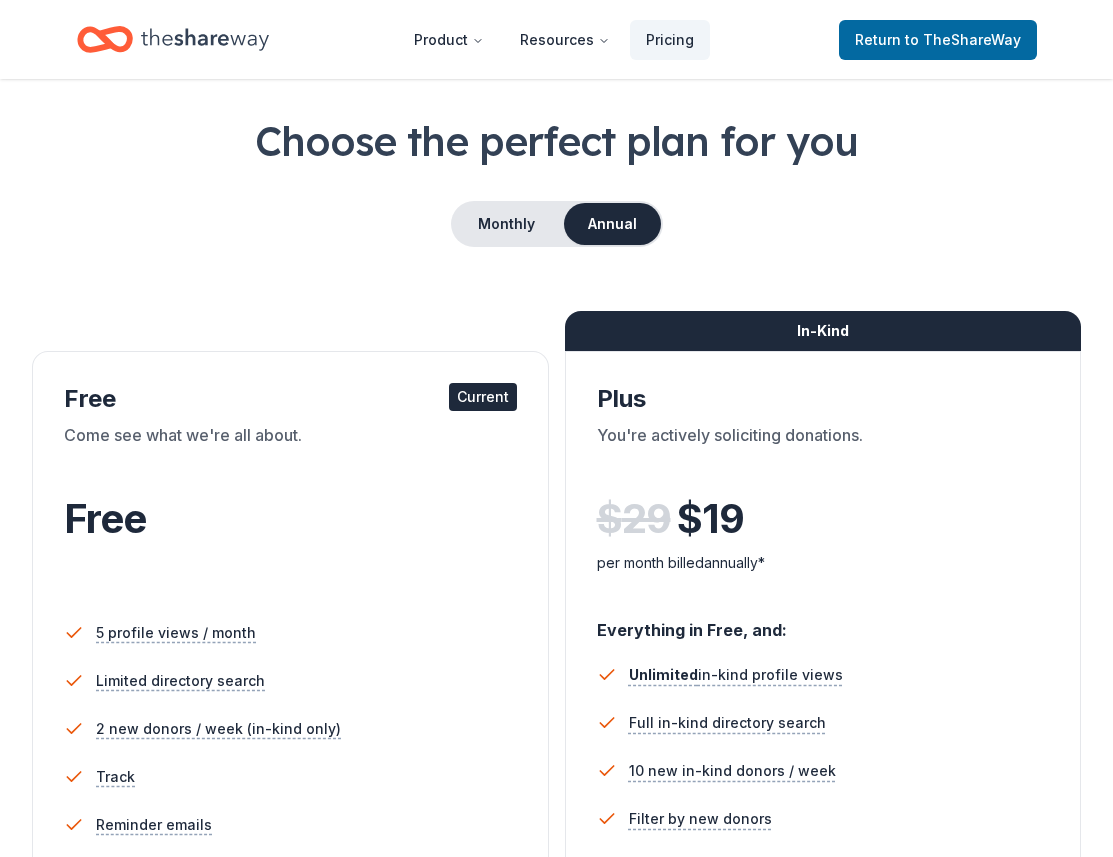 scroll, scrollTop: 0, scrollLeft: 0, axis: both 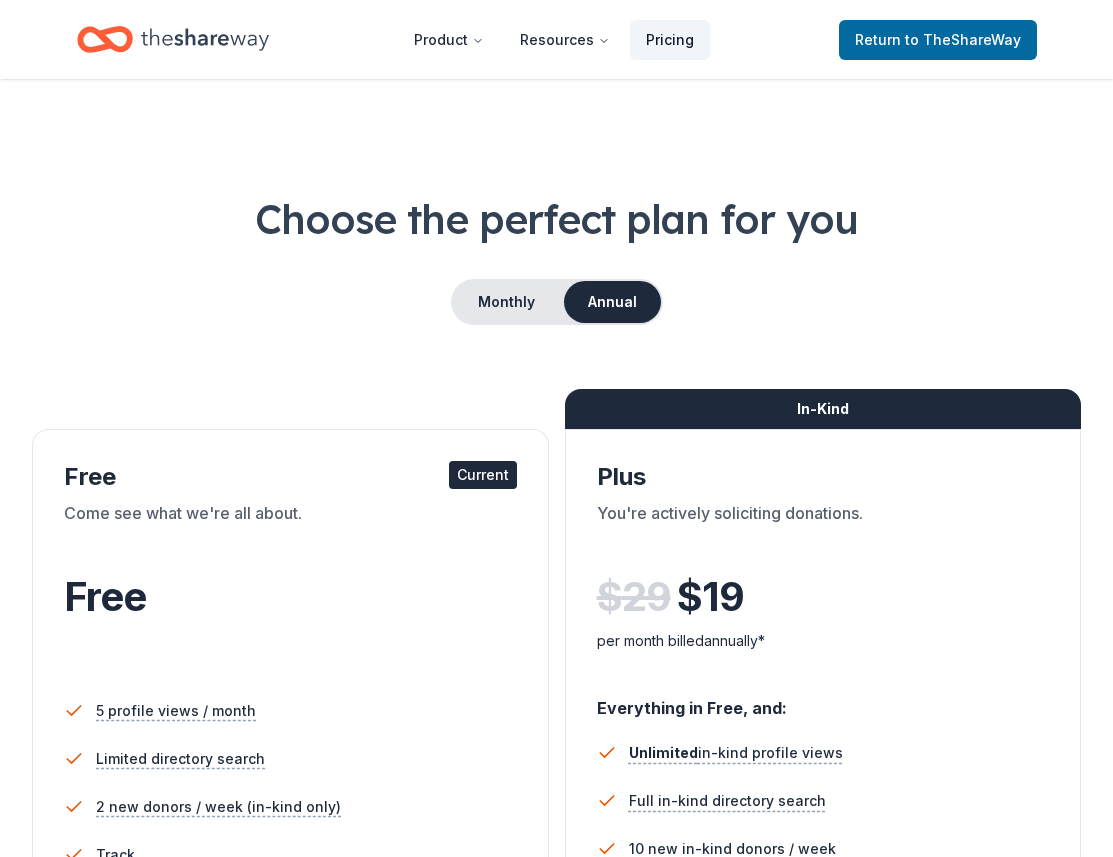 click on "Pricing" at bounding box center (670, 40) 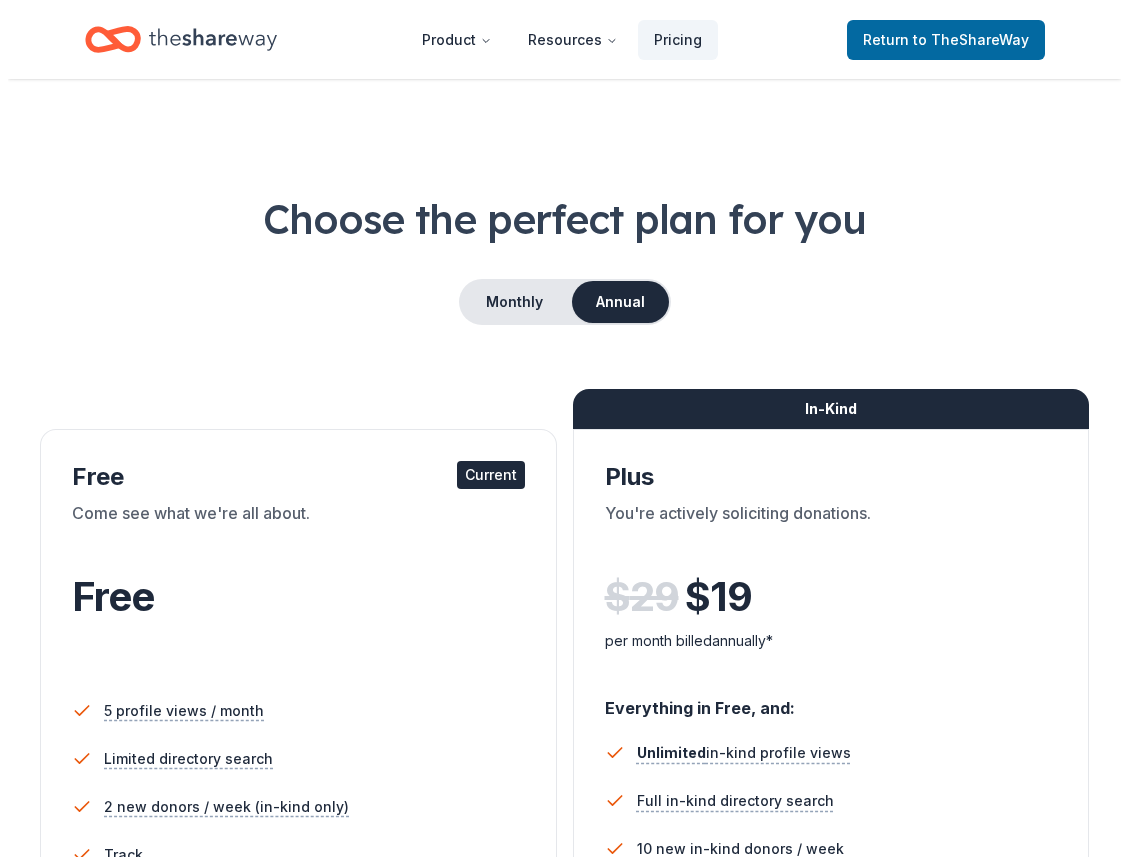 scroll, scrollTop: 0, scrollLeft: 0, axis: both 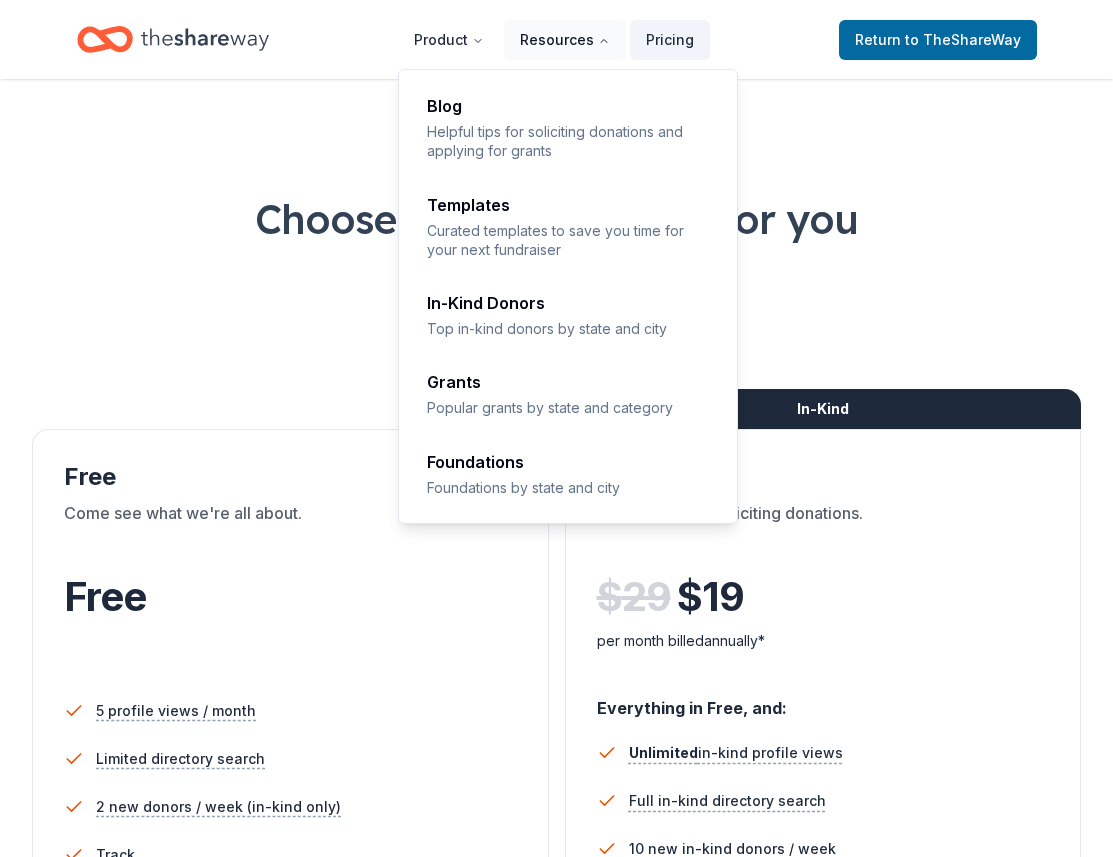 click on "Resources" at bounding box center [565, 40] 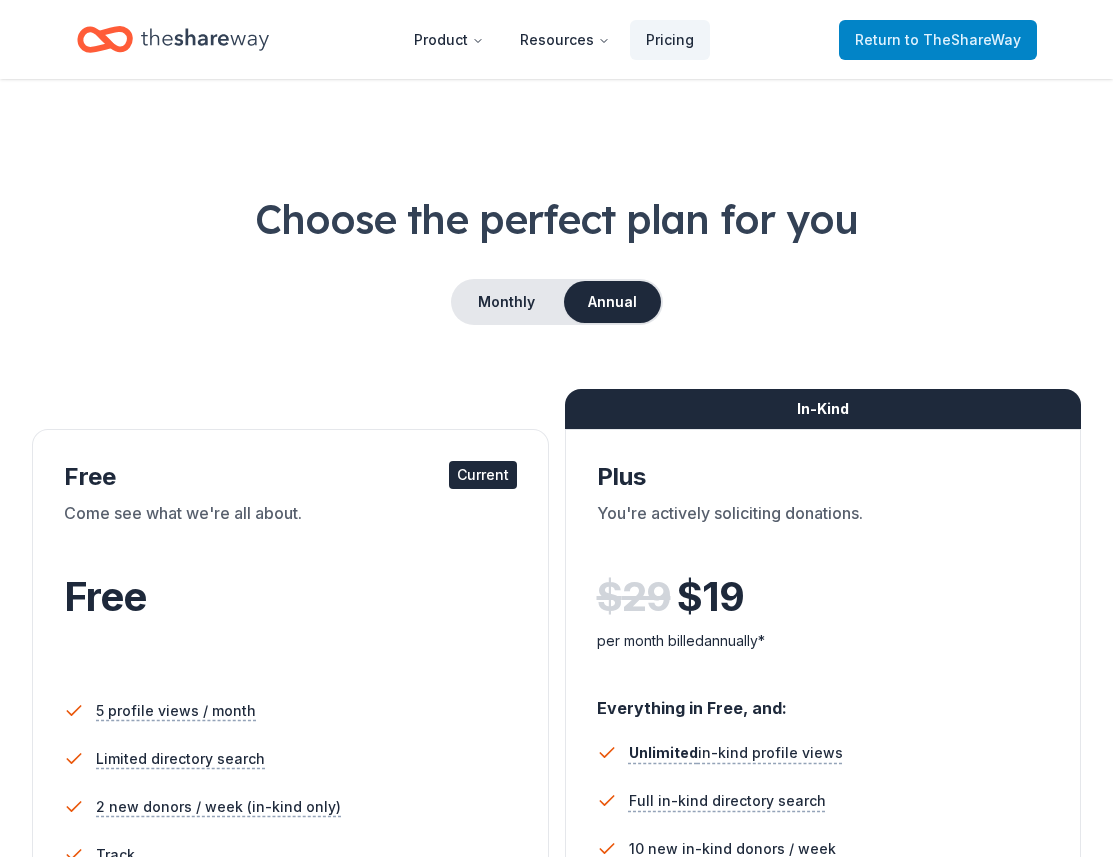 click on "to TheShareWay" at bounding box center [963, 39] 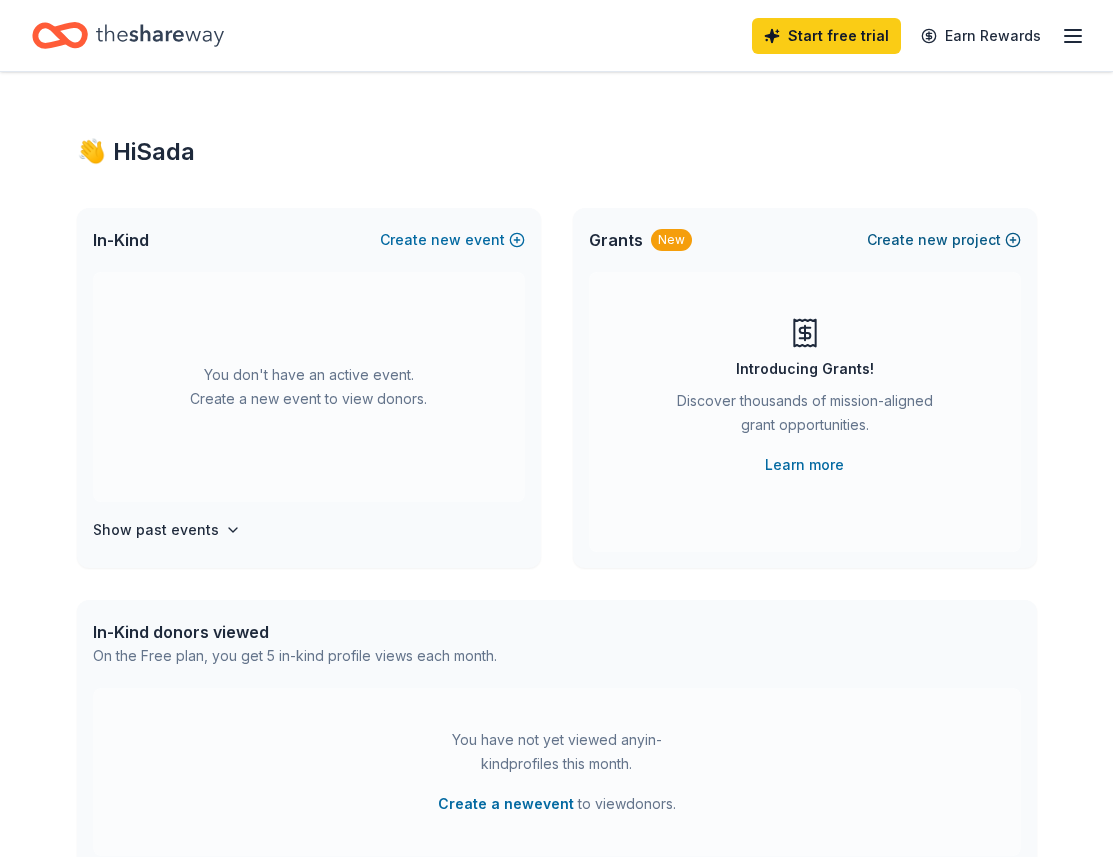 click on "Create  new  project" at bounding box center [944, 240] 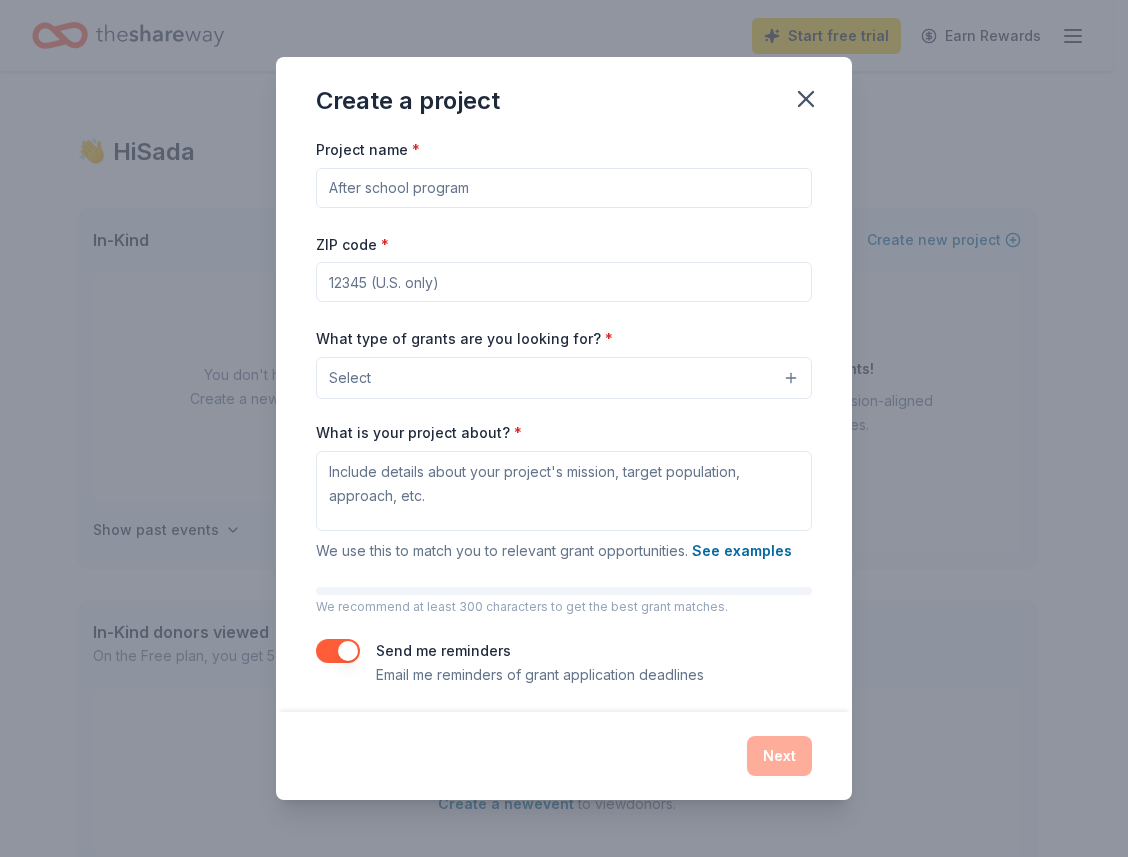 click on "Project name *" at bounding box center [564, 188] 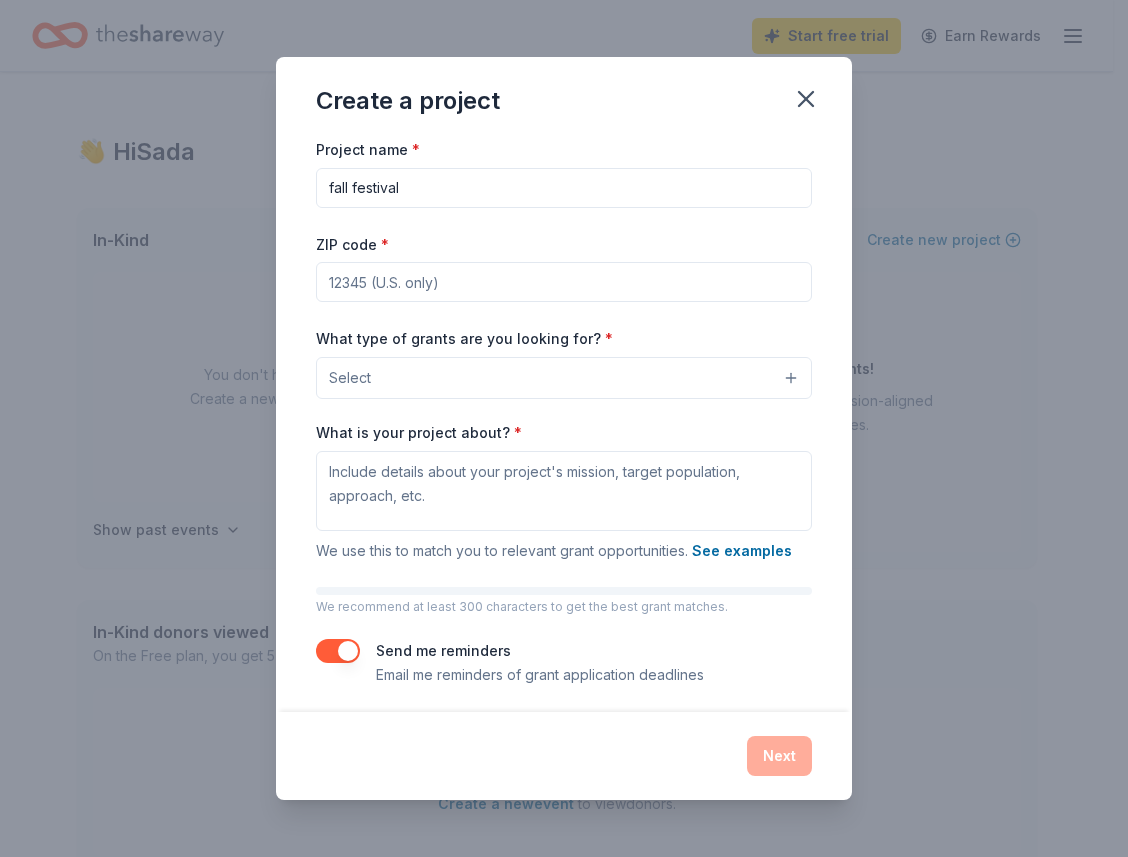 click on "ZIP code *" at bounding box center (564, 282) 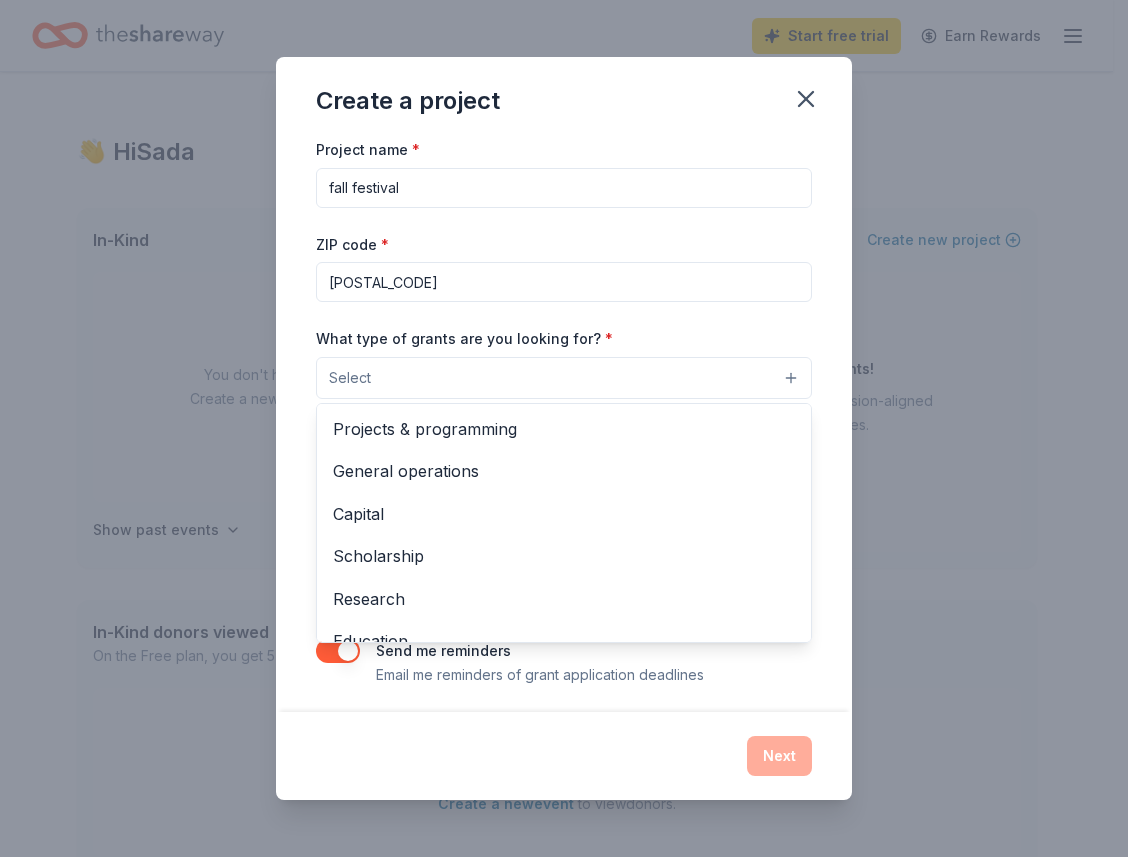 click on "Select" at bounding box center (564, 378) 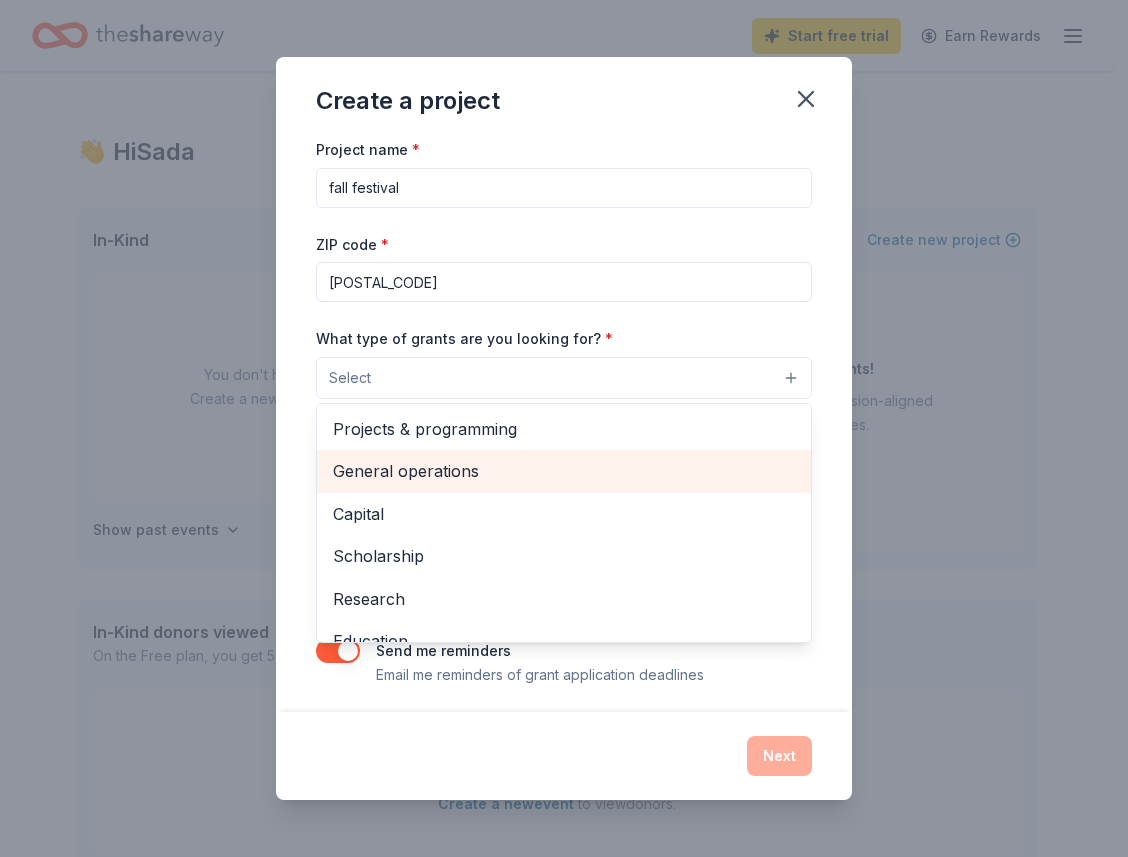 click on "General operations" at bounding box center [564, 471] 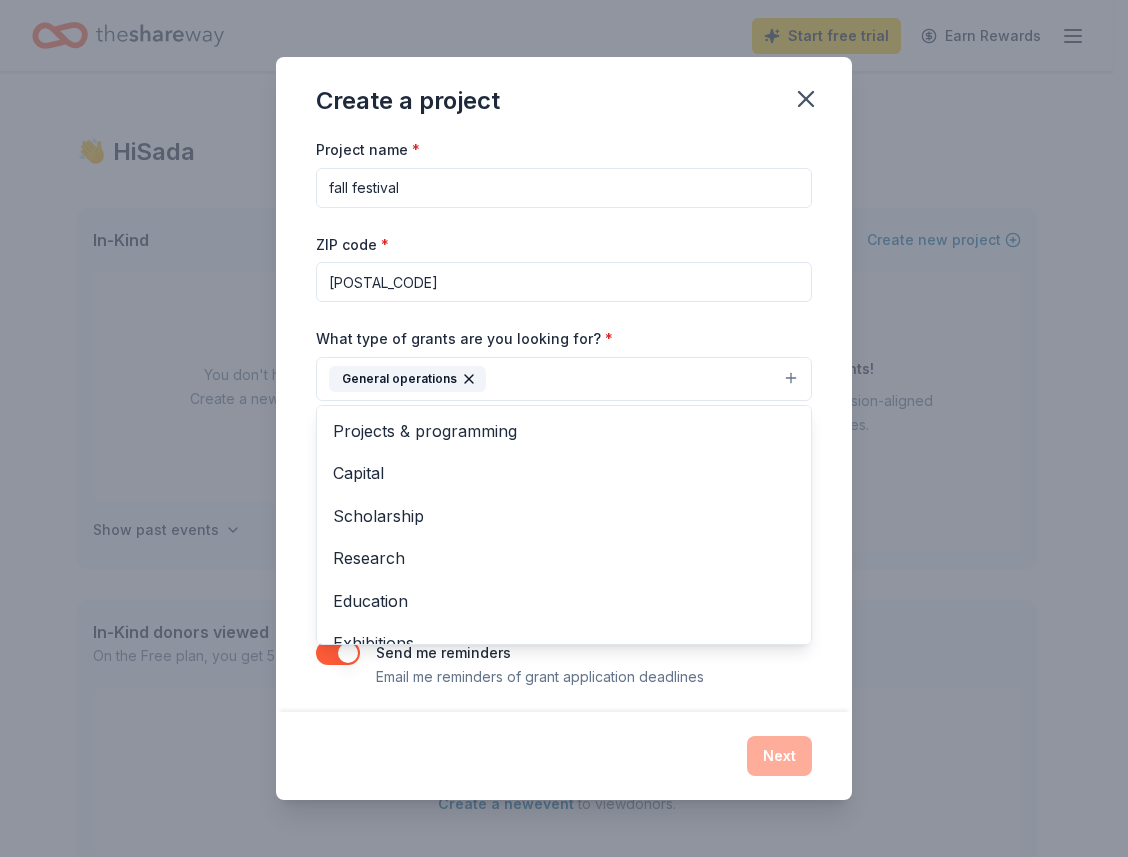 click on "Create a project Project name * fall festival ZIP code * 38568 What type of grants are you looking for? * General operations Projects & programming Capital Scholarship Research Education Exhibitions Conference Training and capacity building Fellowship Other What is your project about? * We use this to match you to relevant grant opportunities.   See examples We recommend at least 300 characters to get the best grant matches. Send me reminders Email me reminders of grant application deadlines Next" at bounding box center [564, 428] 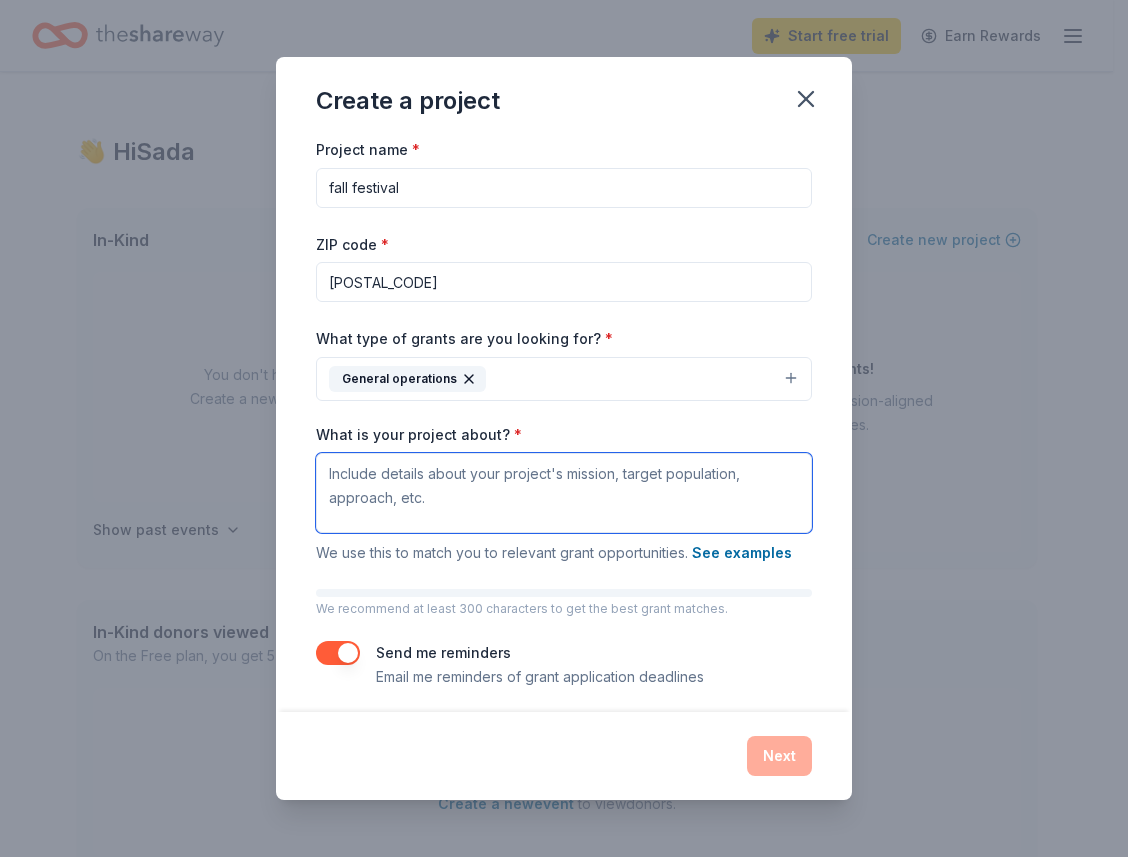 click on "What is your project about? *" at bounding box center [564, 493] 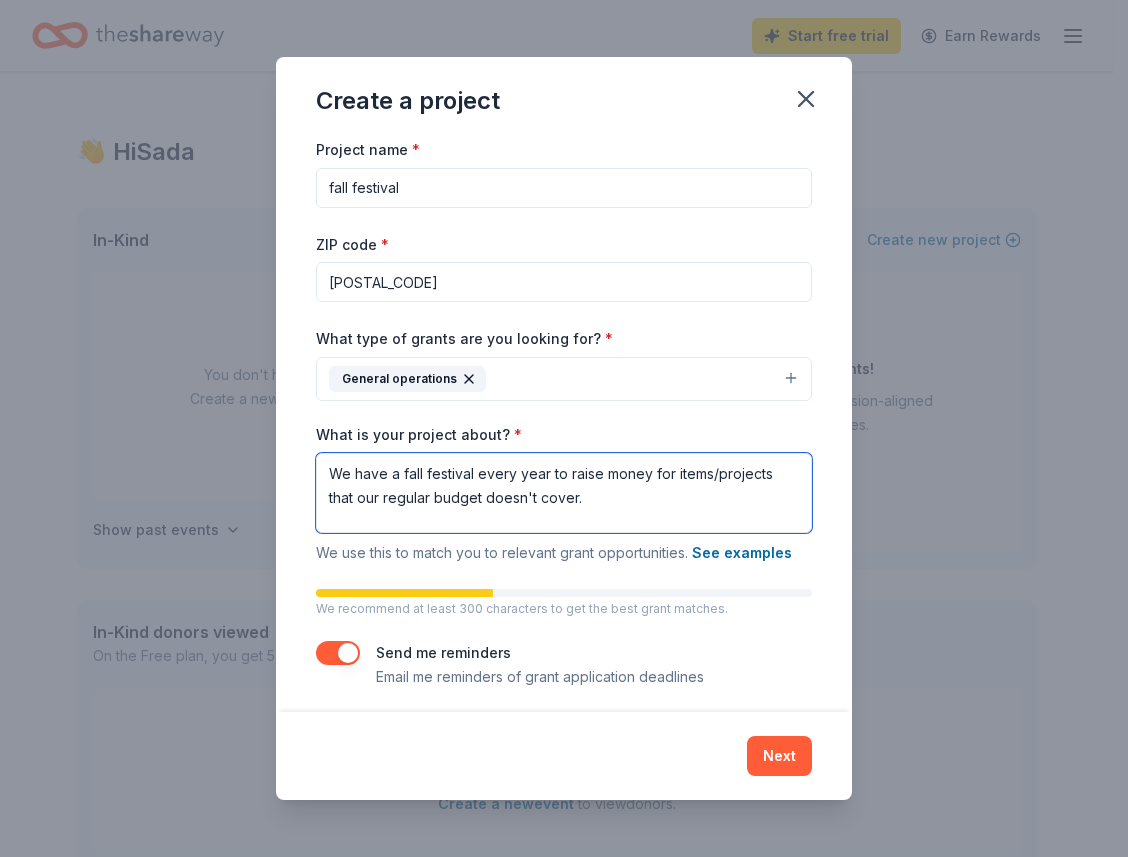 type on "We have a fall festival every year to raise money for items/projects that our regular budget doesn't cover." 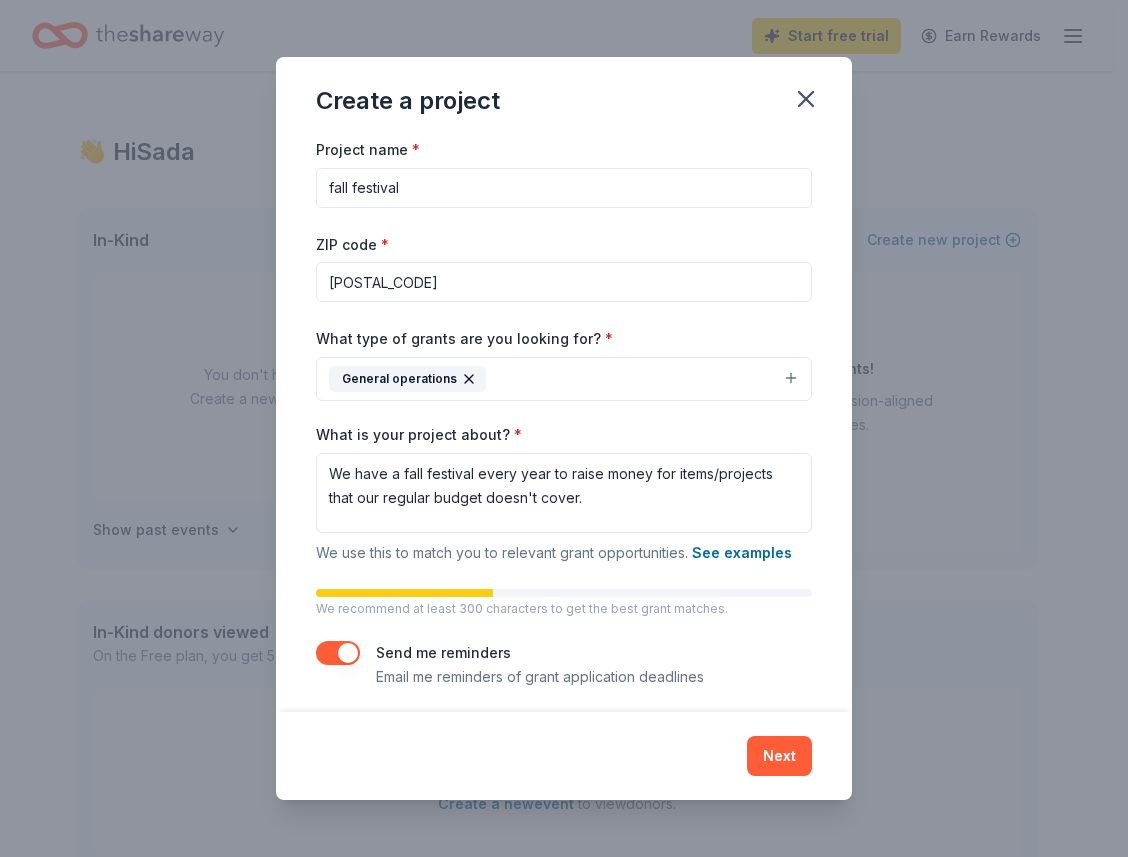 click on "Send me reminders Email me reminders of grant application deadlines" at bounding box center (564, 665) 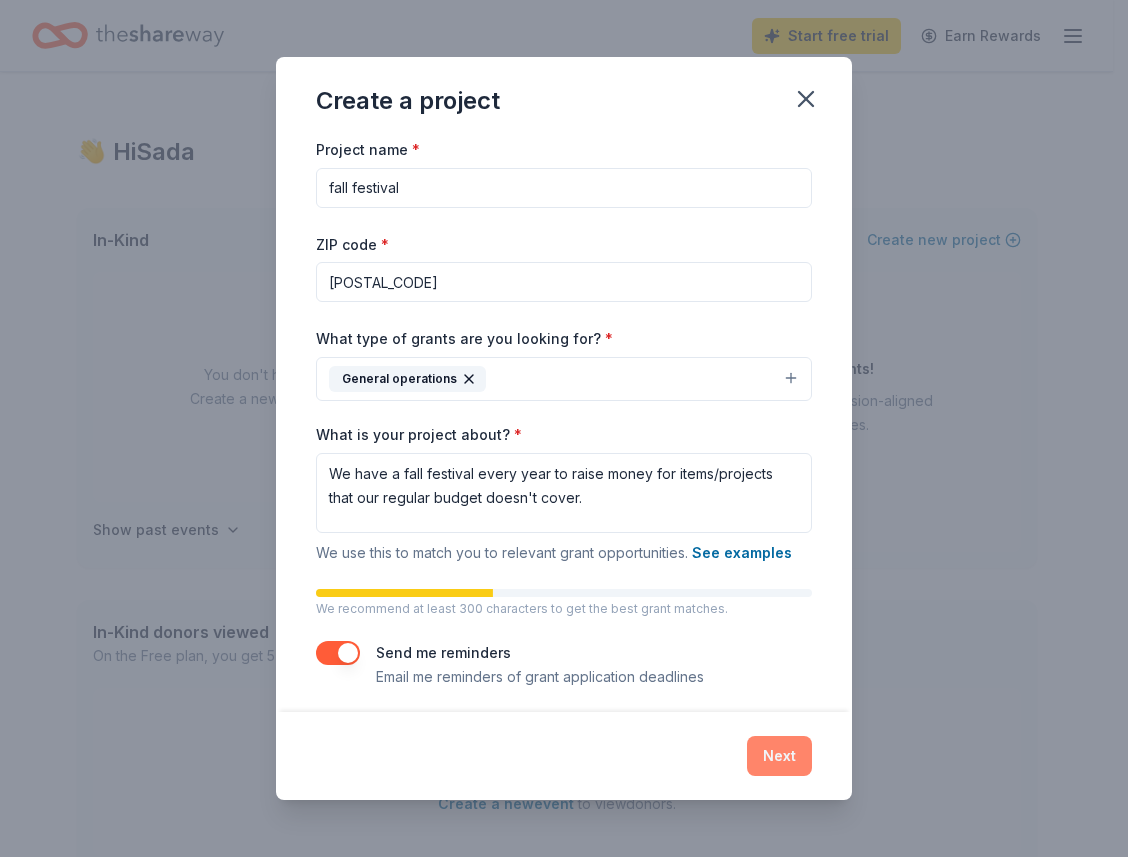 click on "Next" at bounding box center (779, 756) 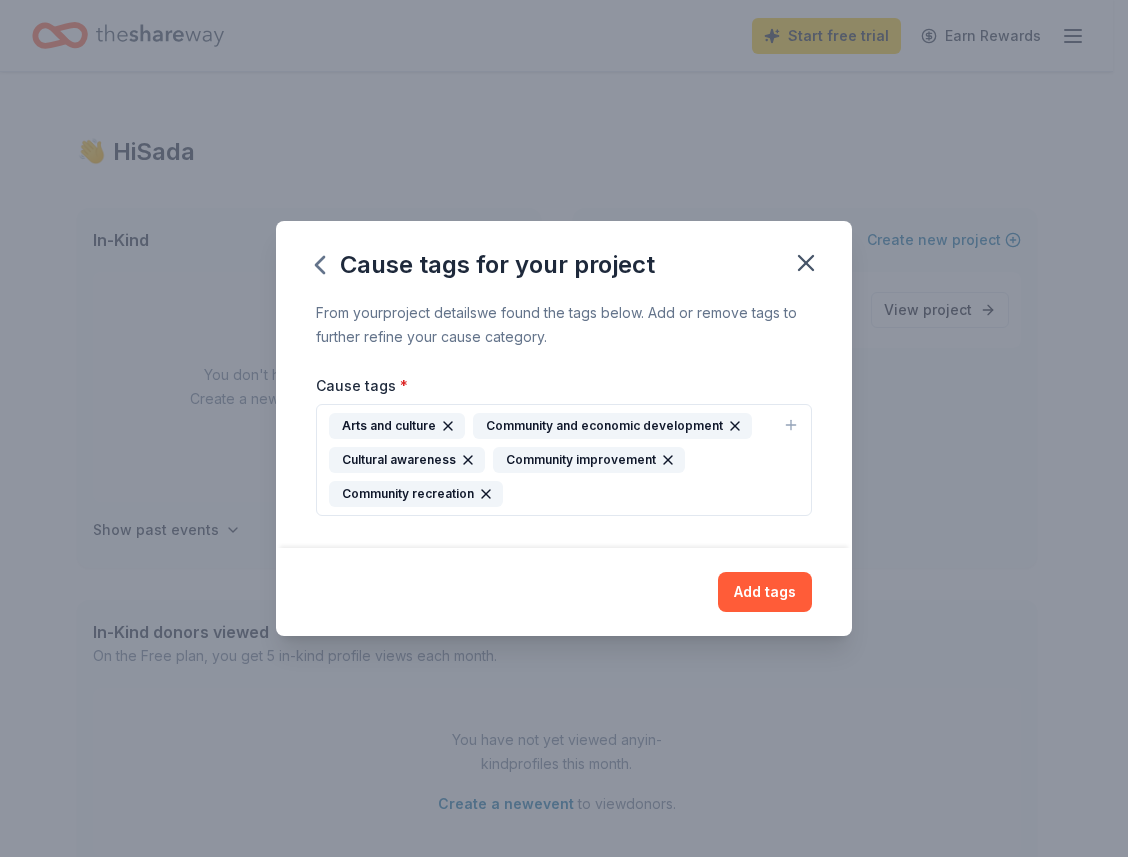 click on "Community and economic development" at bounding box center [612, 426] 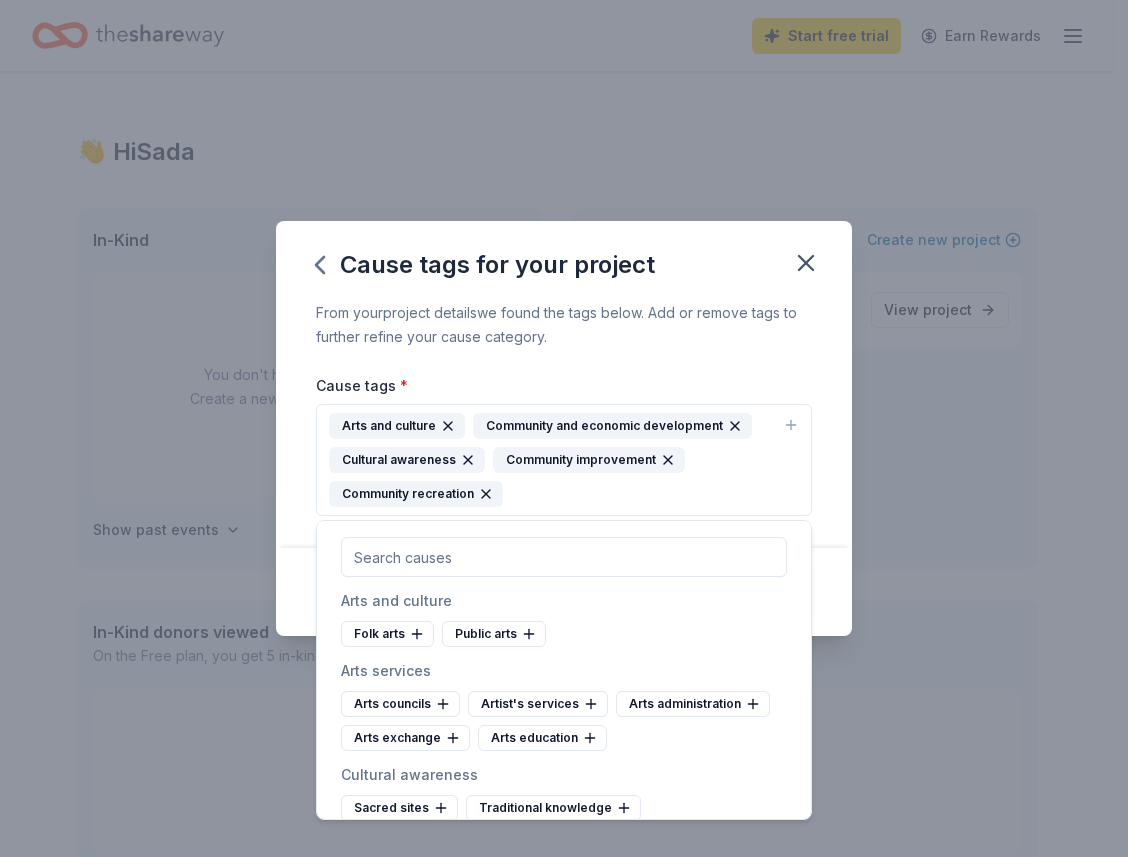 click on "Cause tags for your project From your  project details  we found the tags below. Add or remove tags to further refine your cause category. Cause tags * Arts and culture Community and economic development Cultural awareness Community improvement Community recreation Add tags" at bounding box center (564, 428) 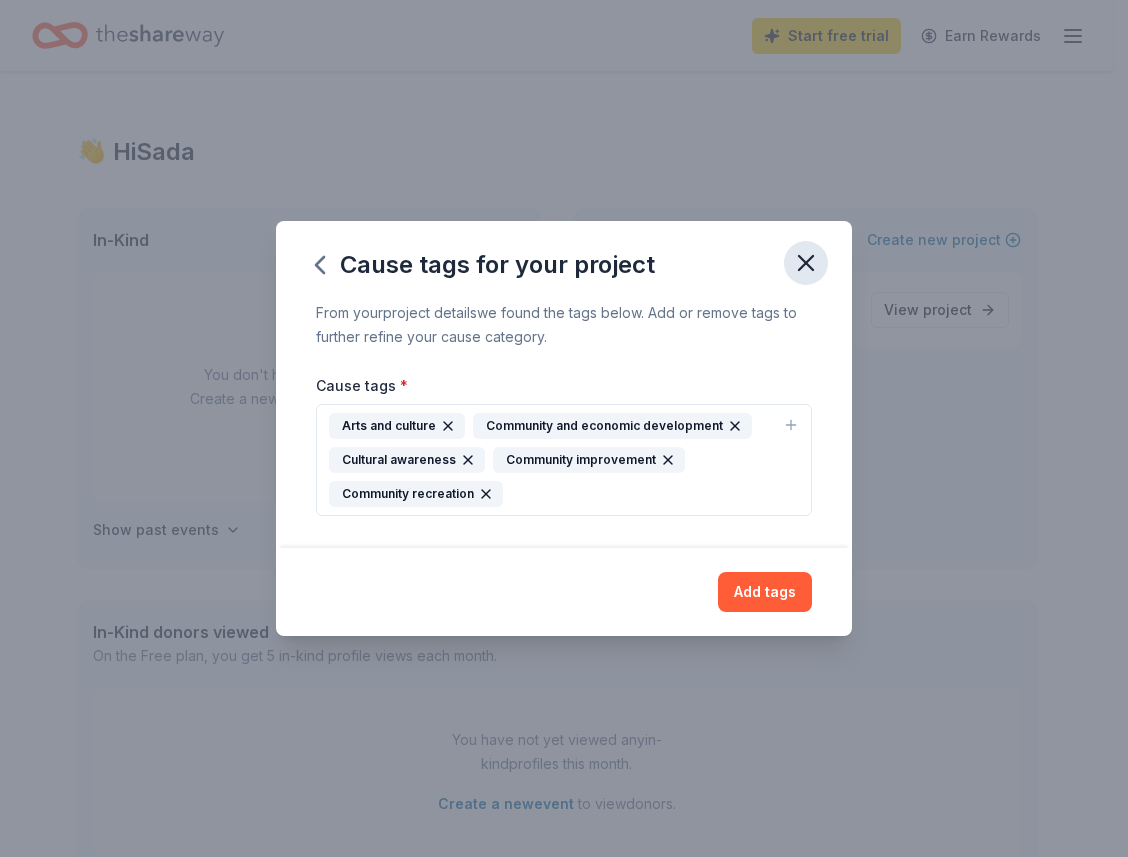 click 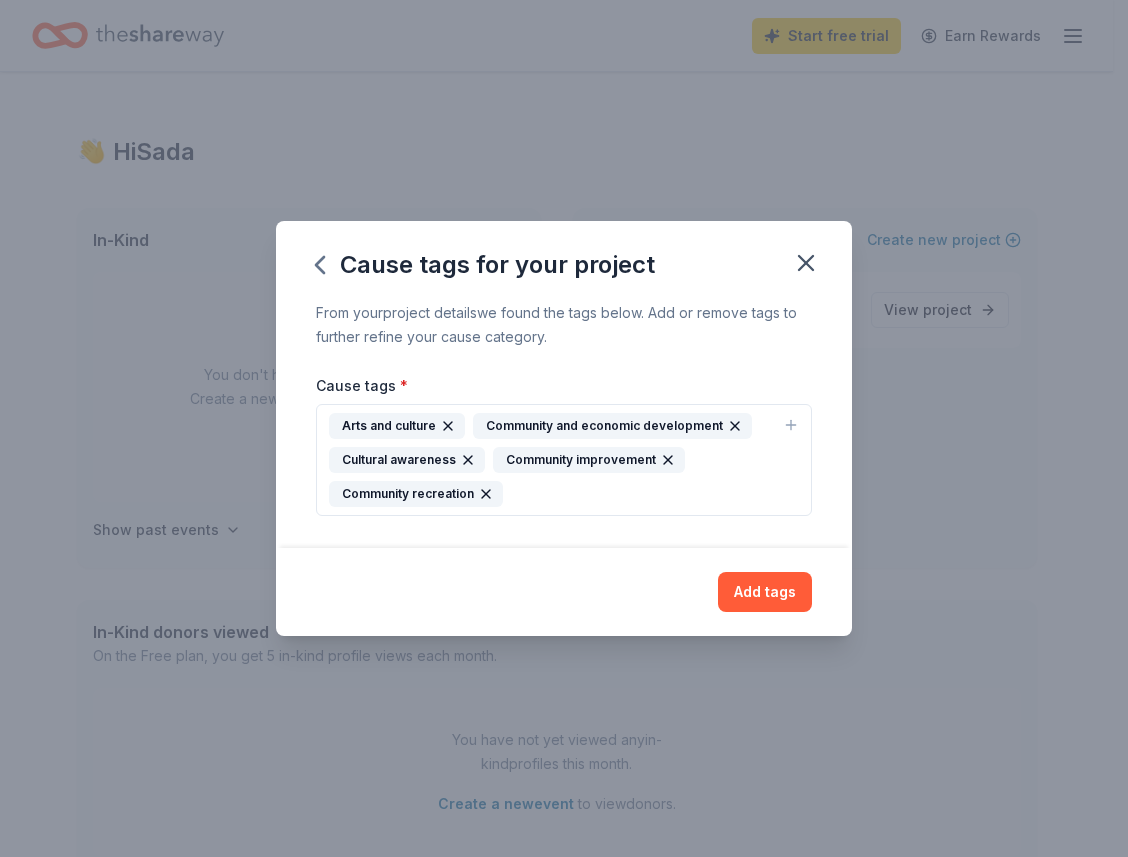 click 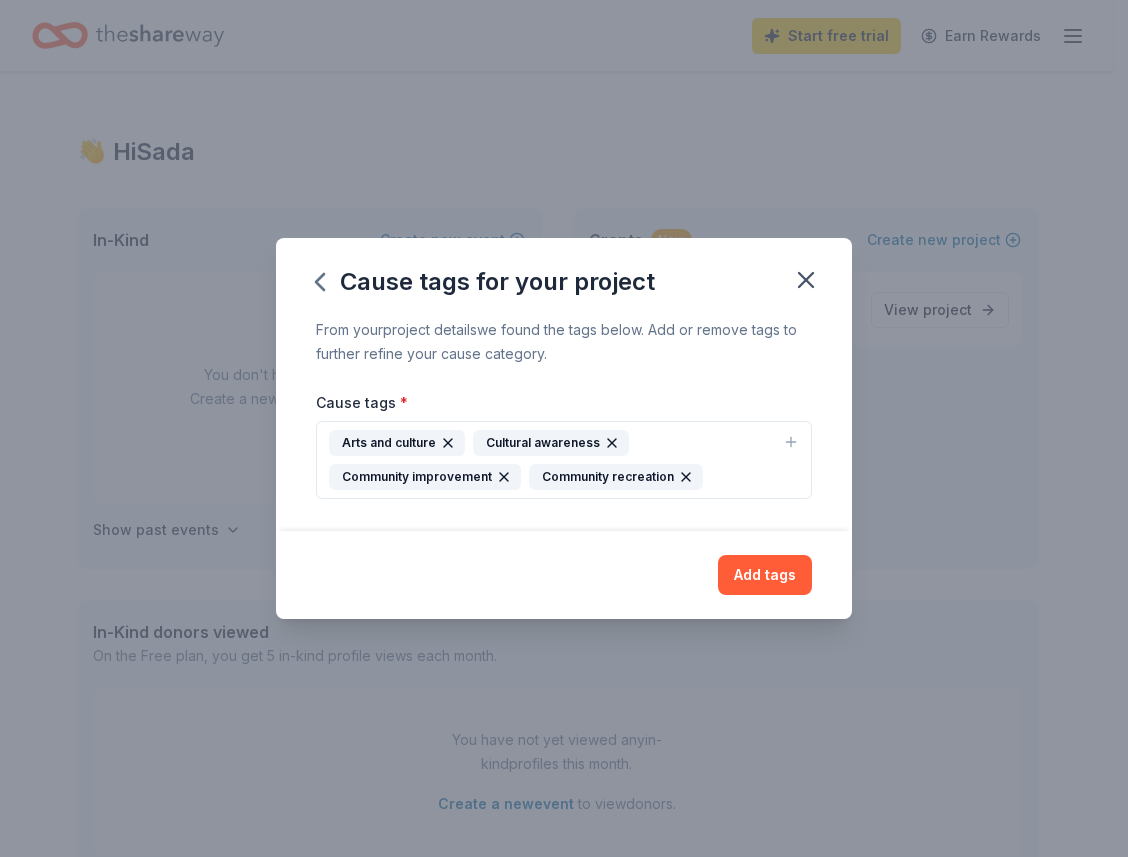 click 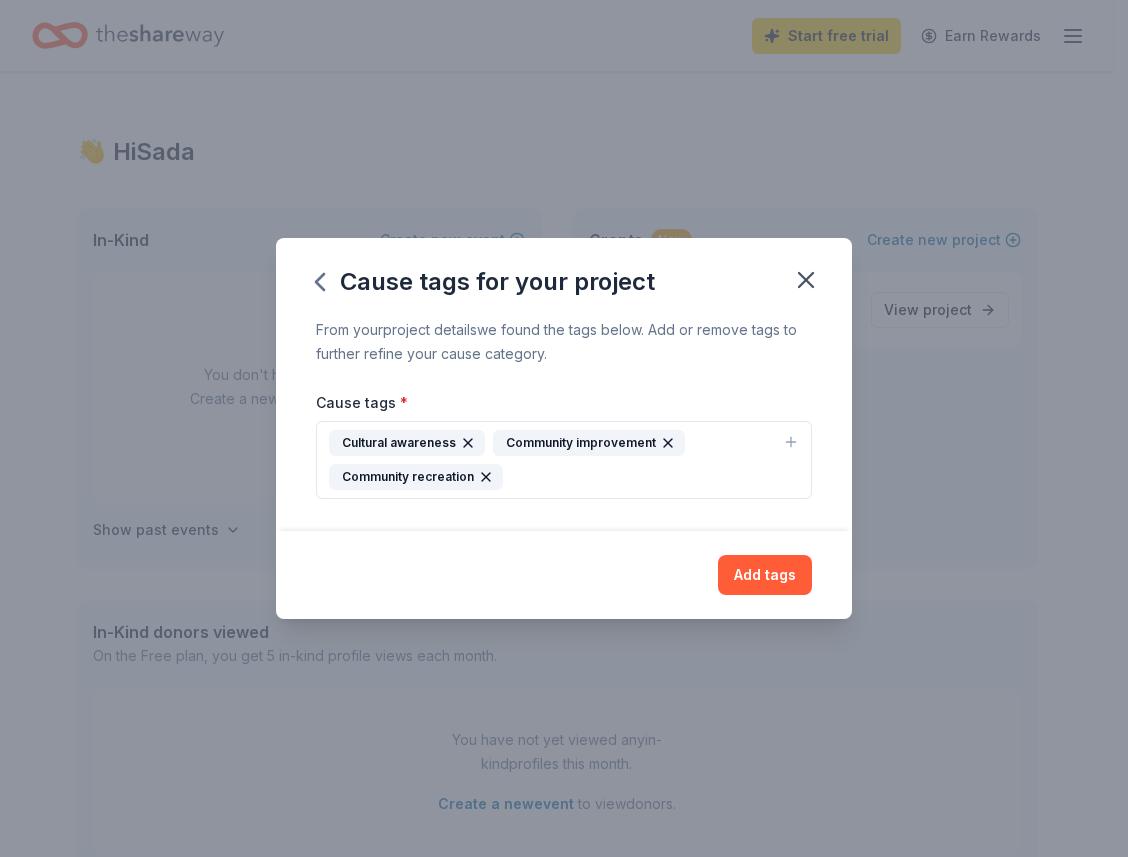 click 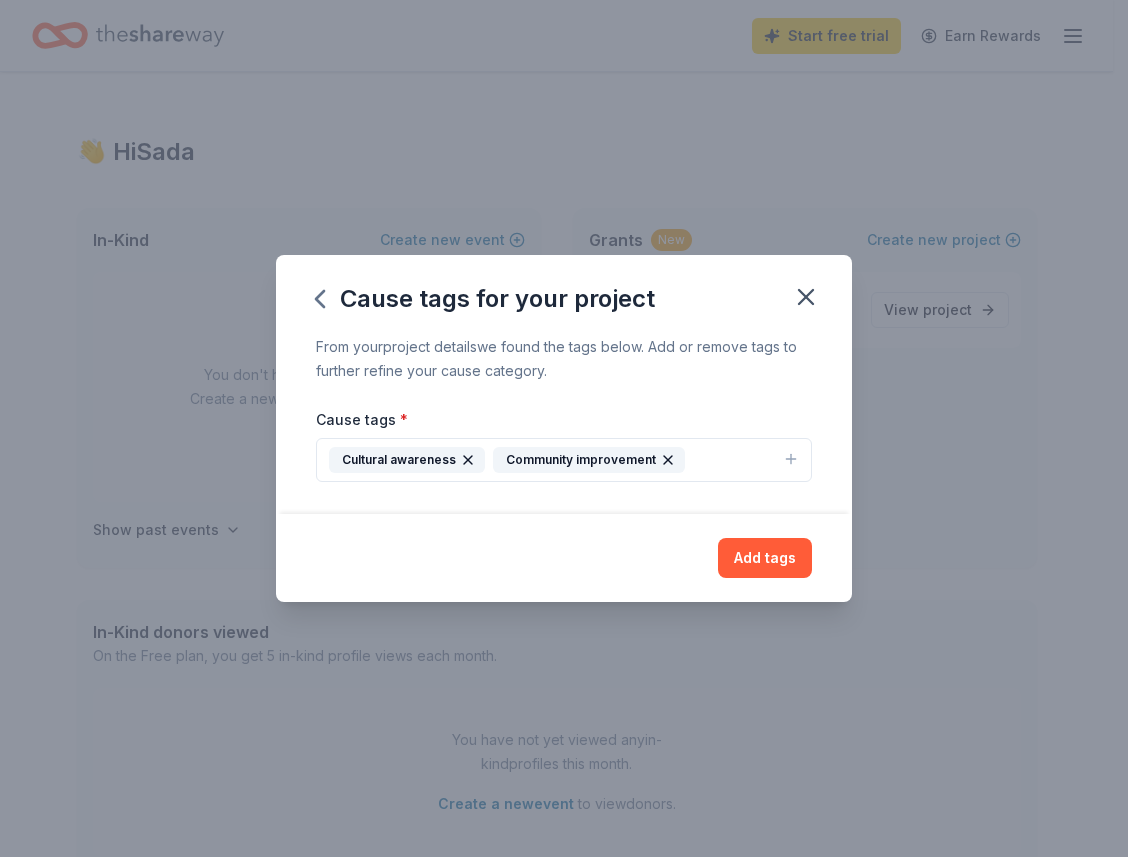 click 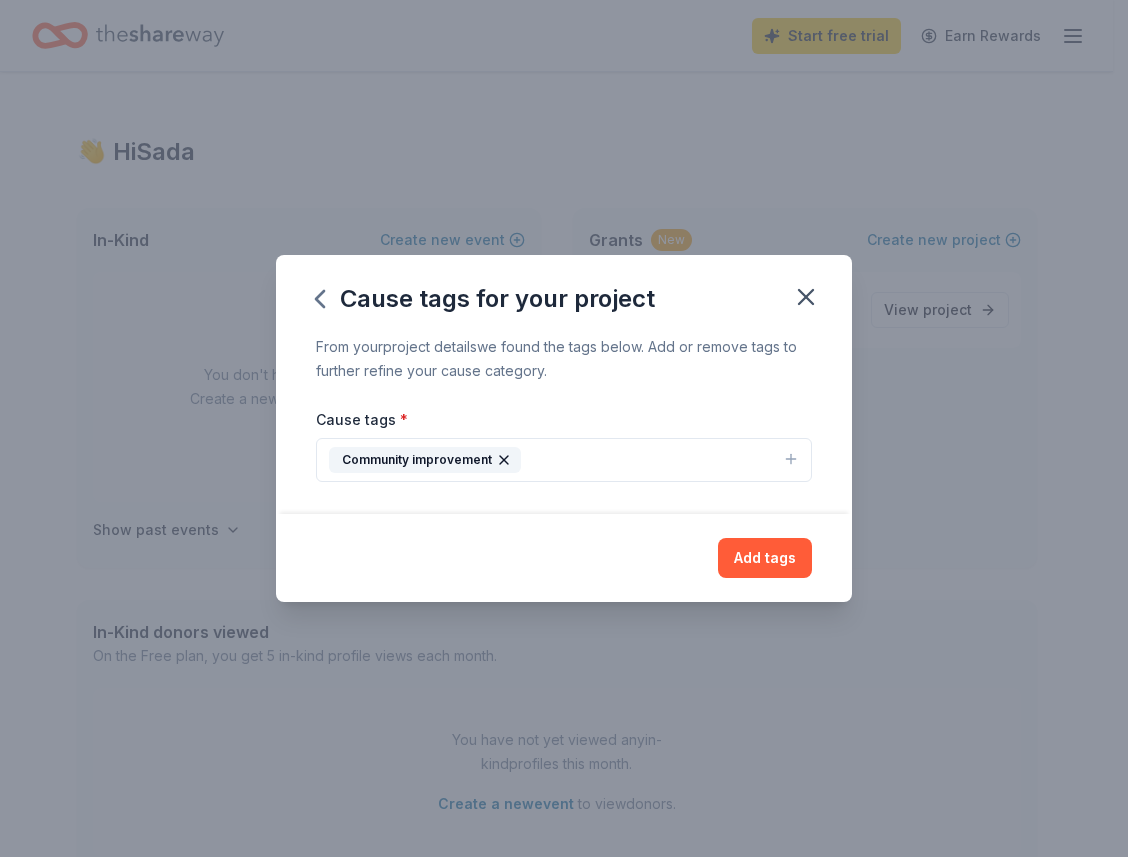 click 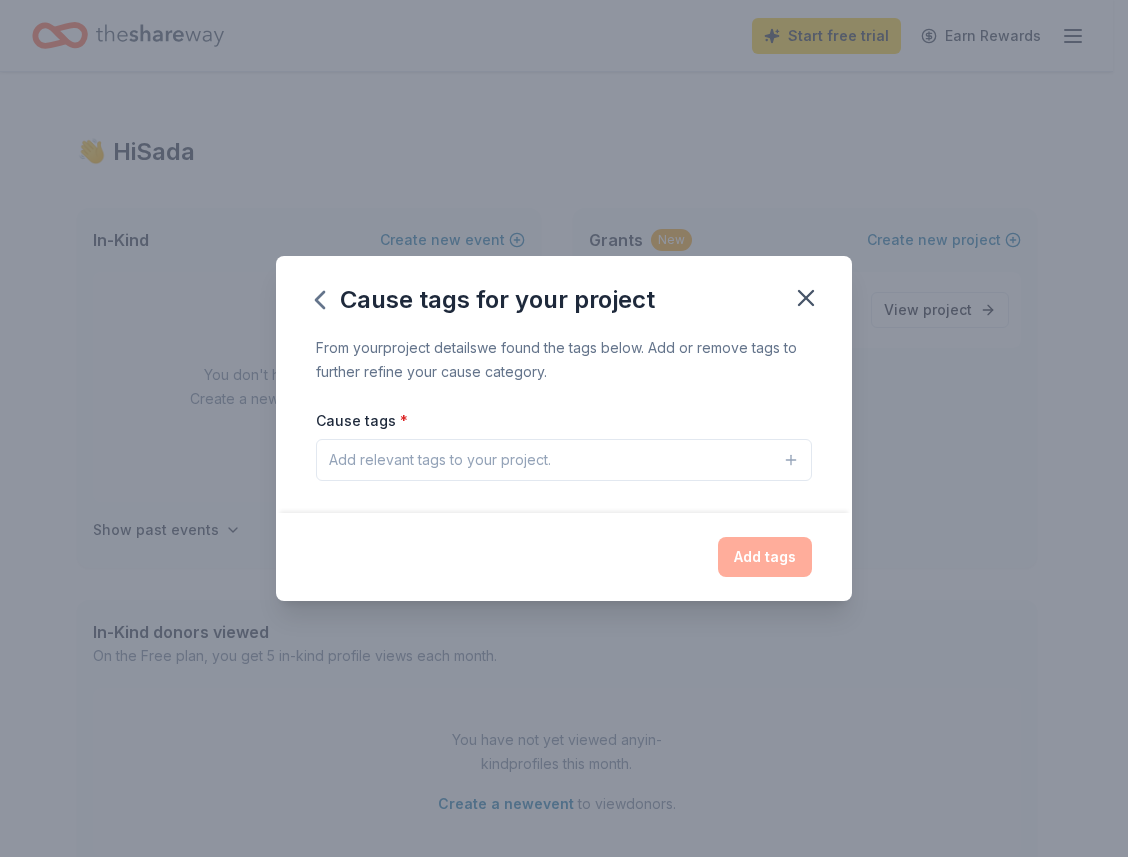 click on "Add tags" at bounding box center [564, 557] 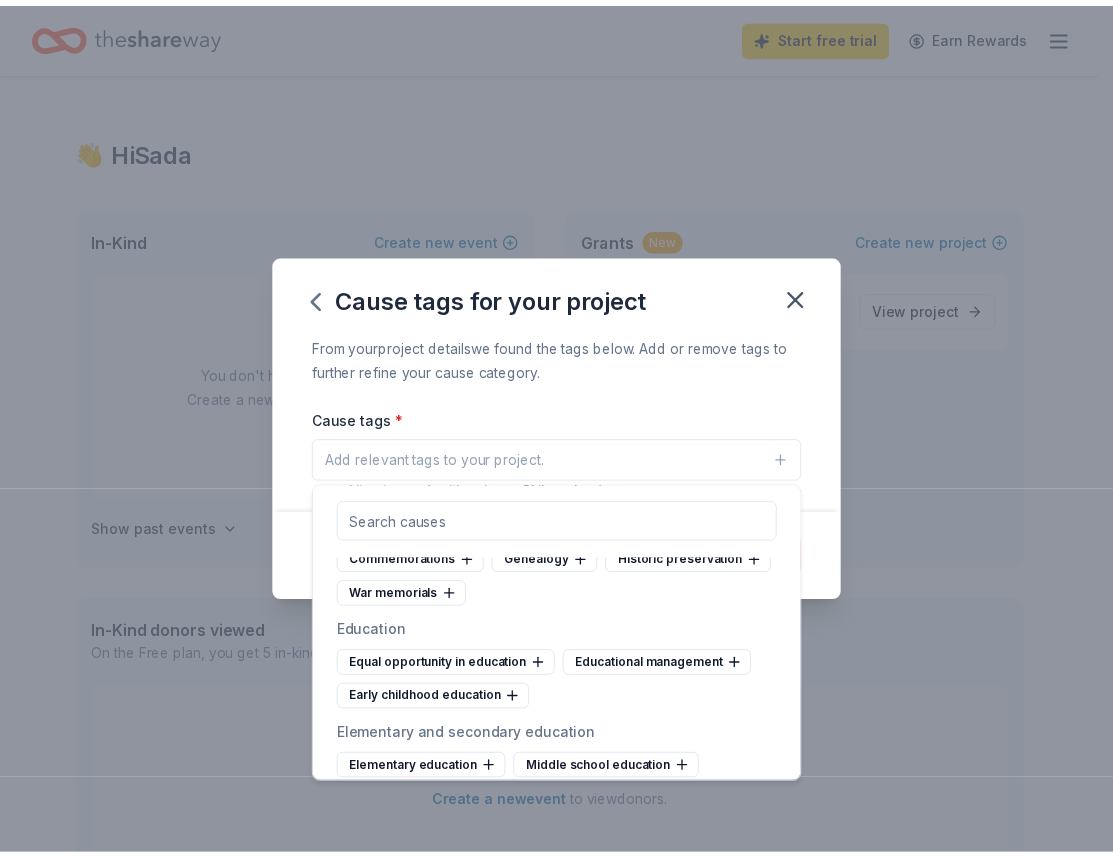 scroll, scrollTop: 900, scrollLeft: 0, axis: vertical 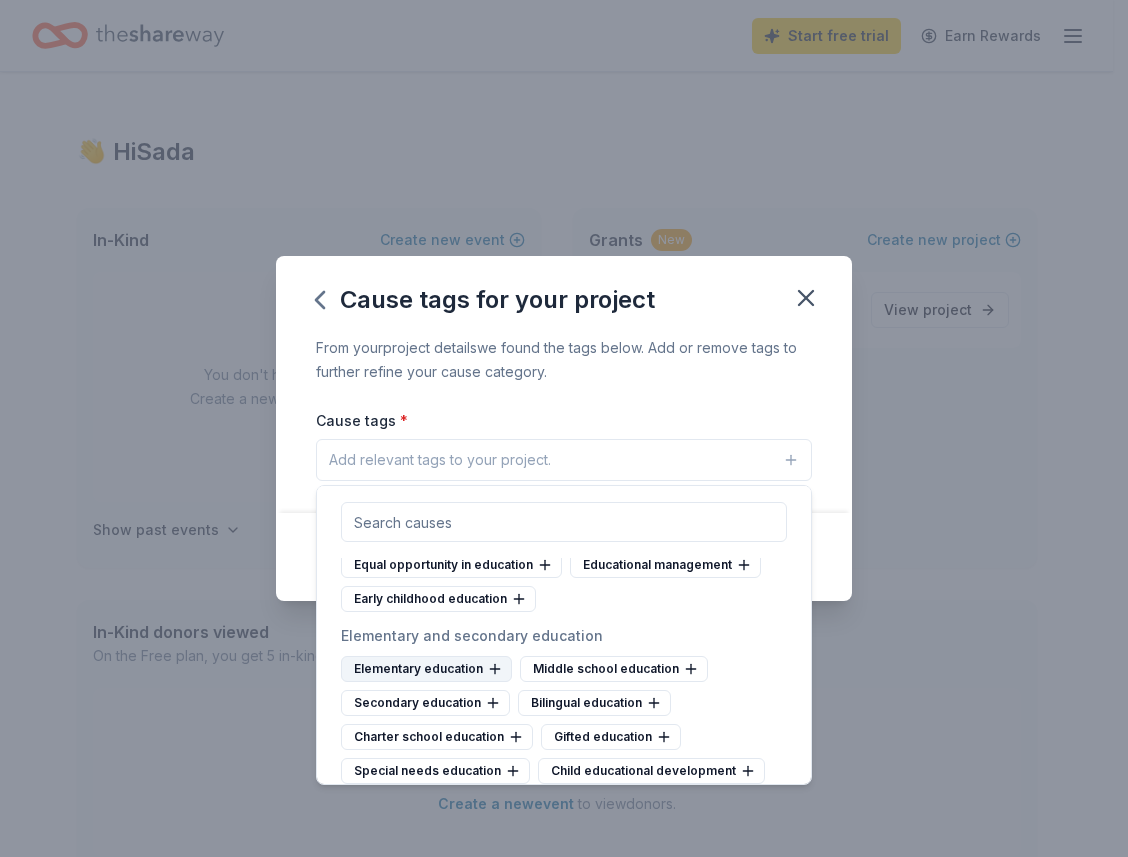 click on "Elementary education" at bounding box center [426, 669] 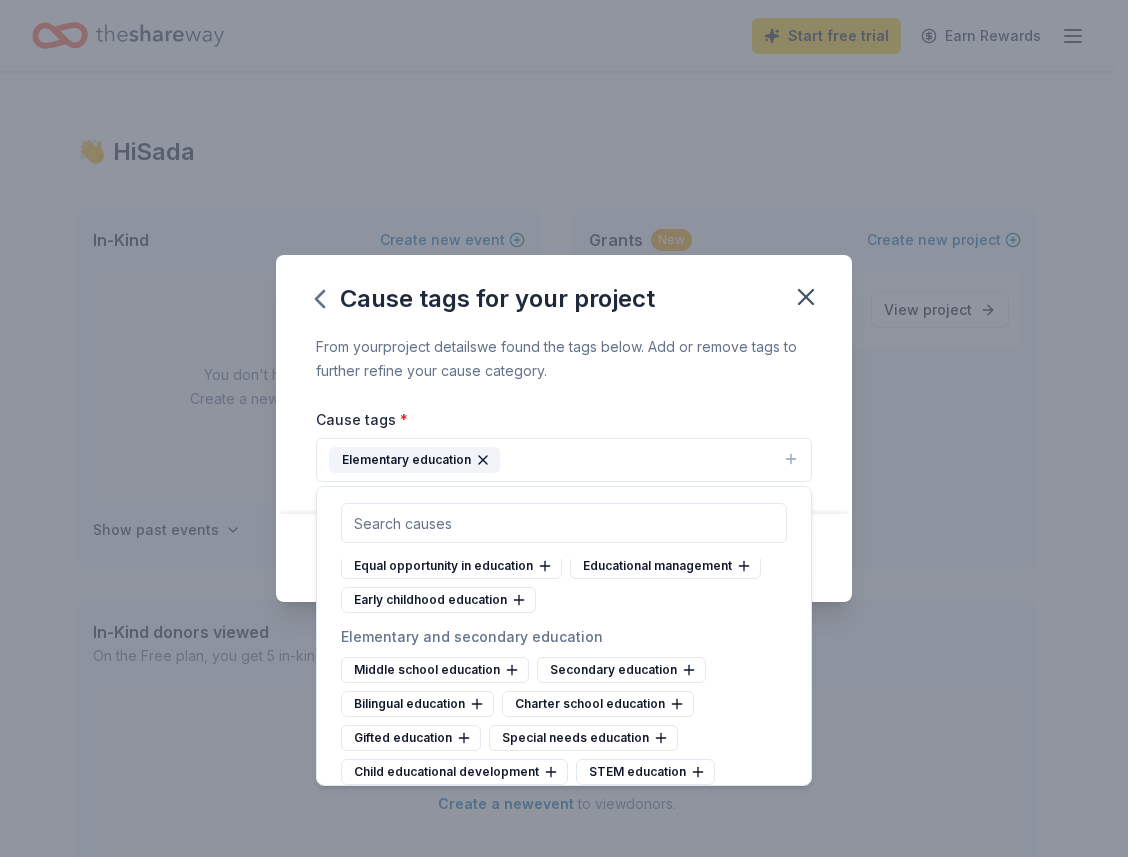 click on "Cause tags for your project From your  project details  we found the tags below. Add or remove tags to further refine your cause category. Cause tags * Elementary education Add tags" at bounding box center (564, 428) 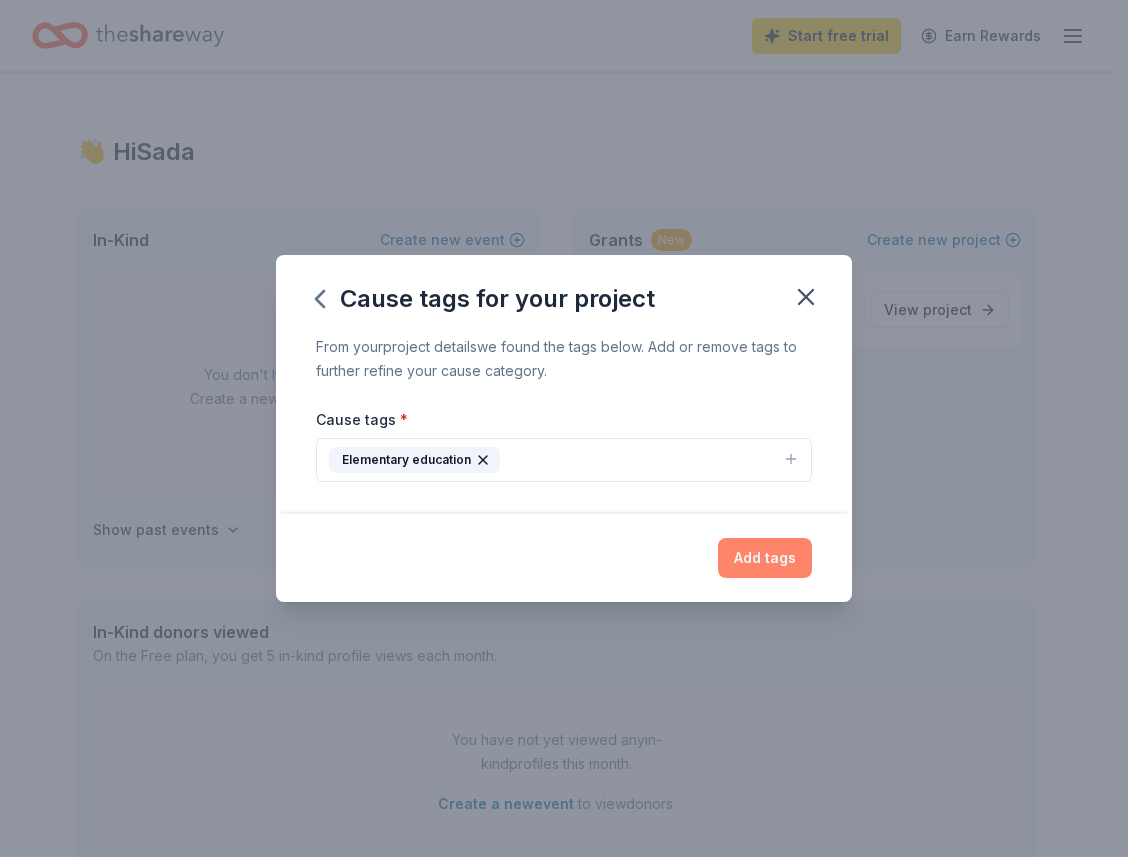 click on "Add tags" at bounding box center (765, 558) 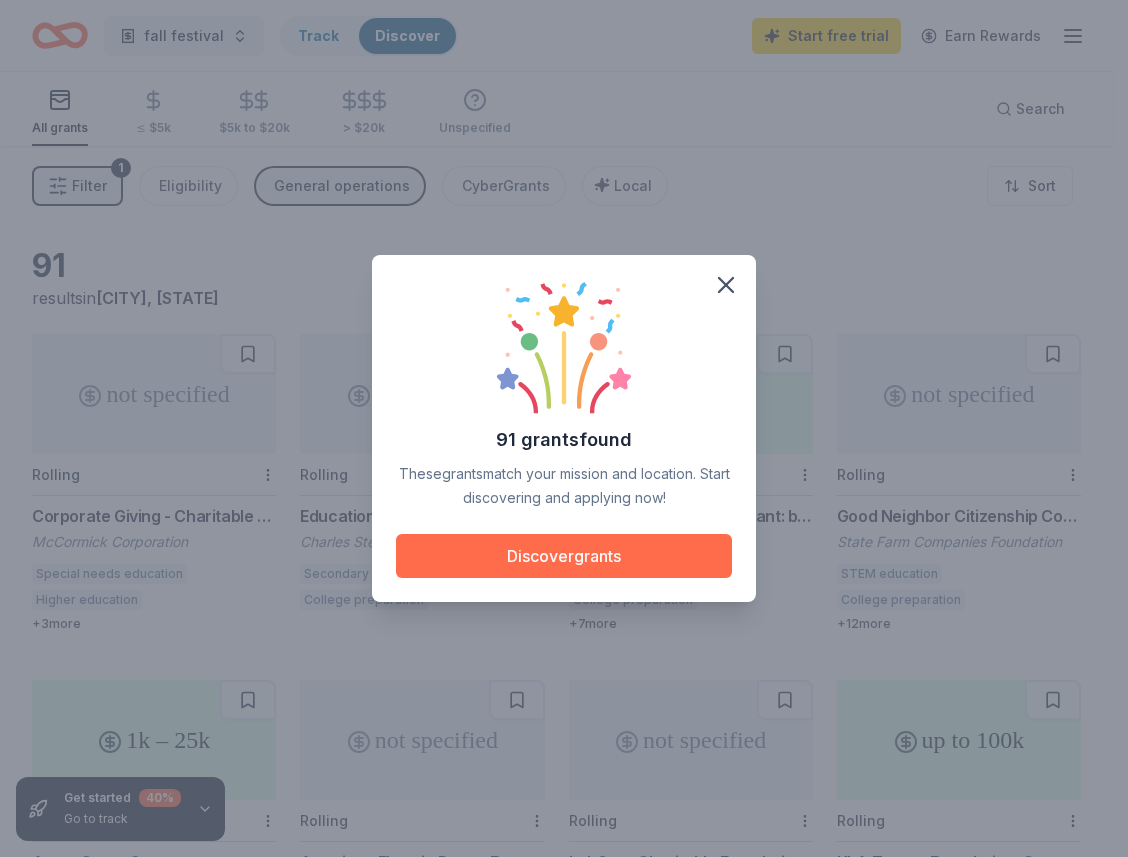 click on "Discover  grants" at bounding box center [564, 556] 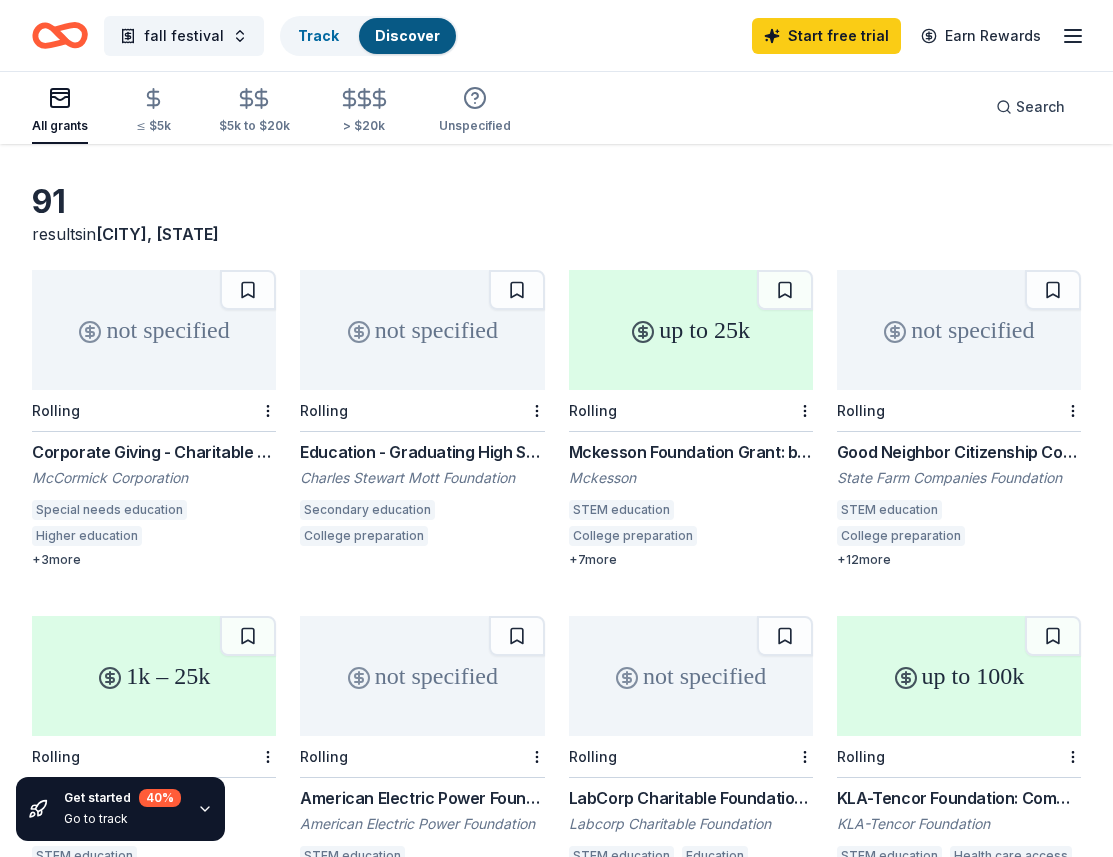 scroll, scrollTop: 100, scrollLeft: 0, axis: vertical 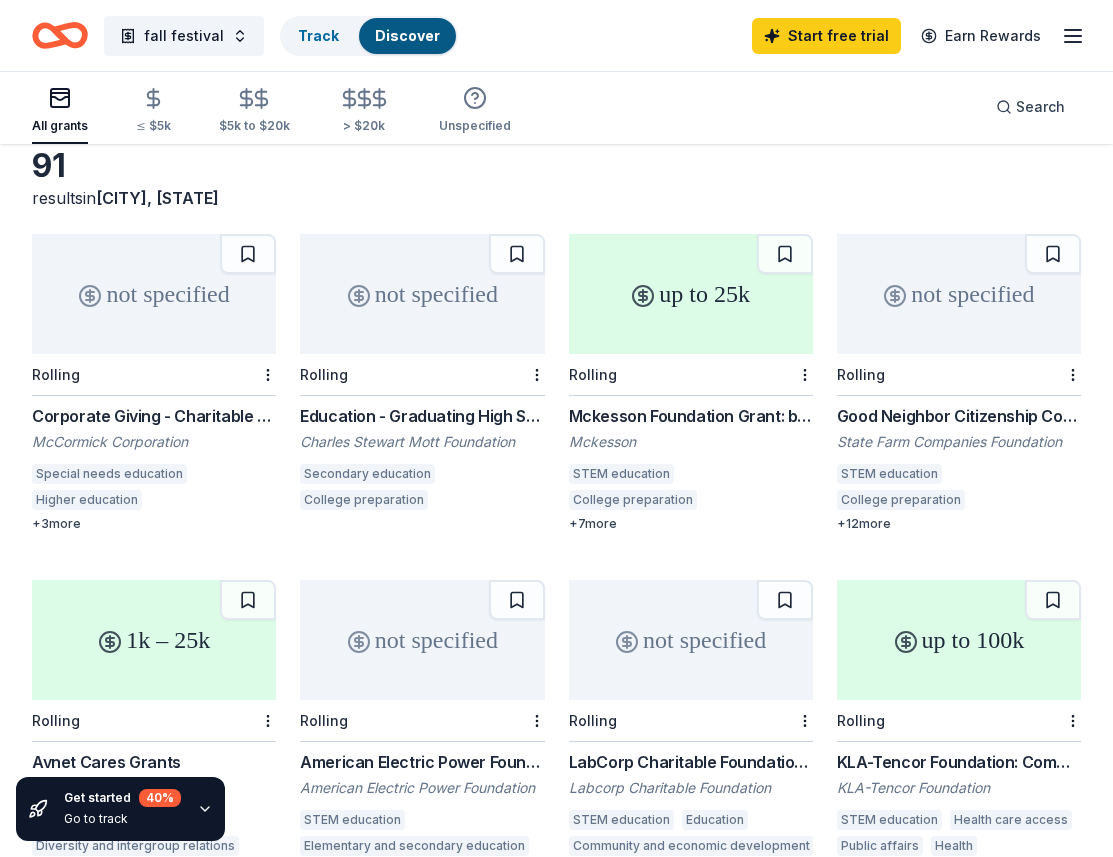 click on "Corporate Giving - Charitable Contributions" at bounding box center (154, 416) 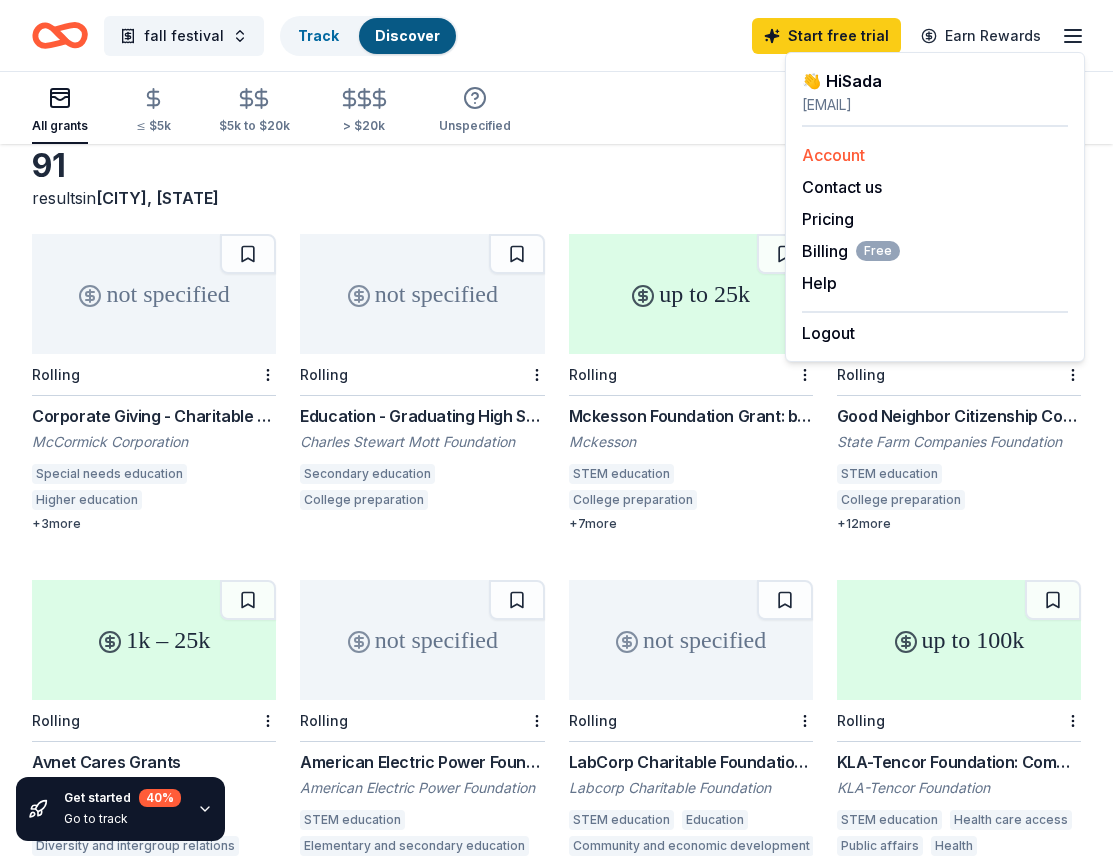 click on "Account" at bounding box center (833, 155) 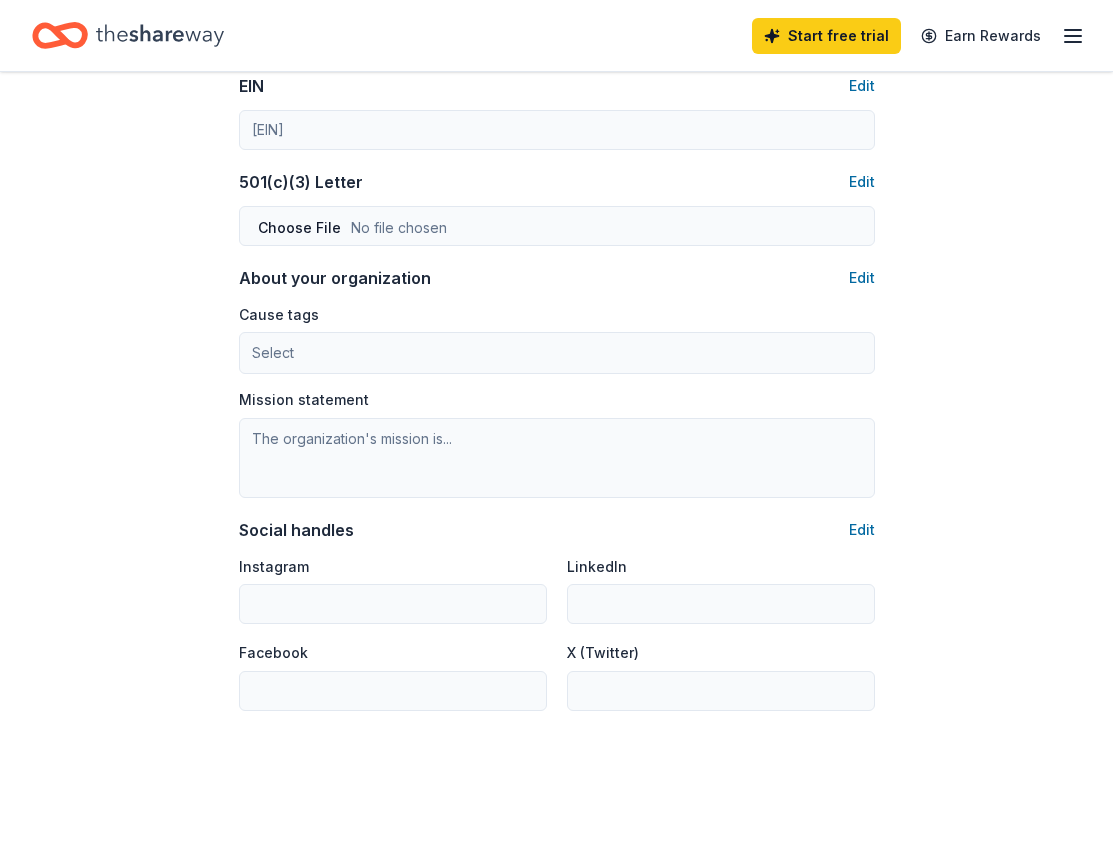 scroll, scrollTop: 1000, scrollLeft: 0, axis: vertical 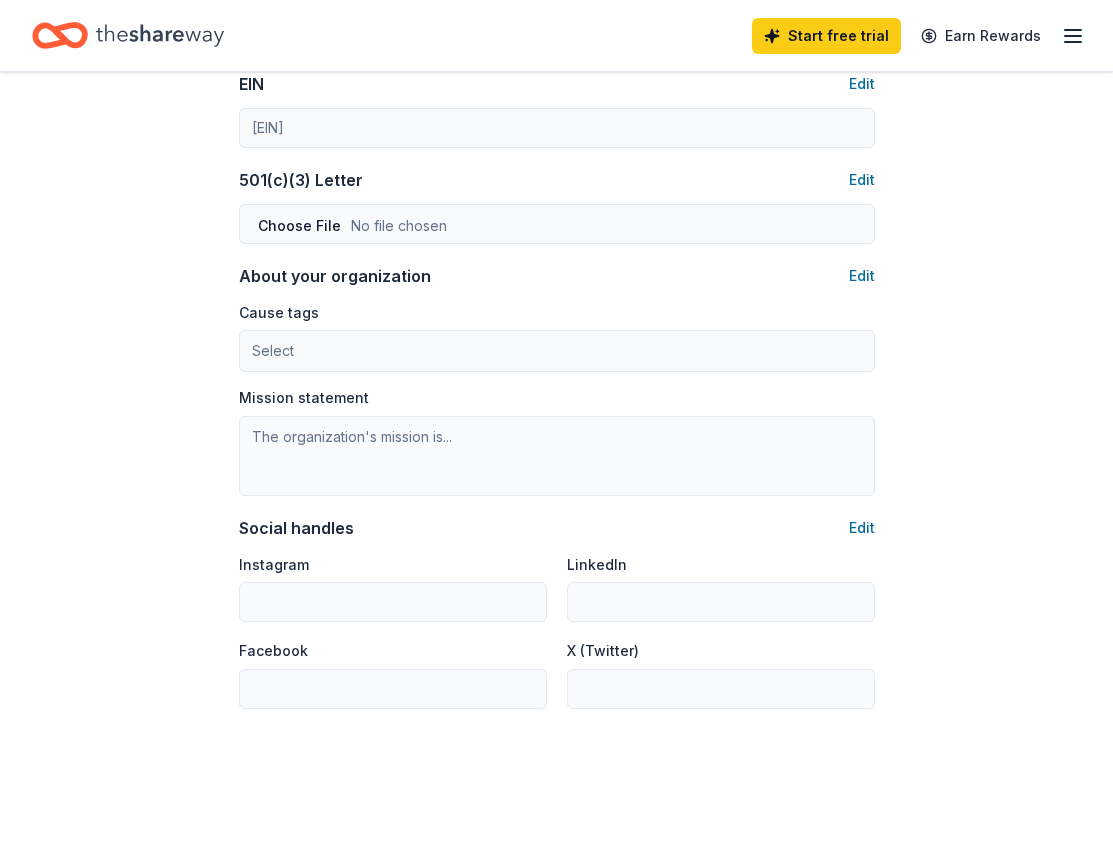 click on "Mission statement" at bounding box center (304, 398) 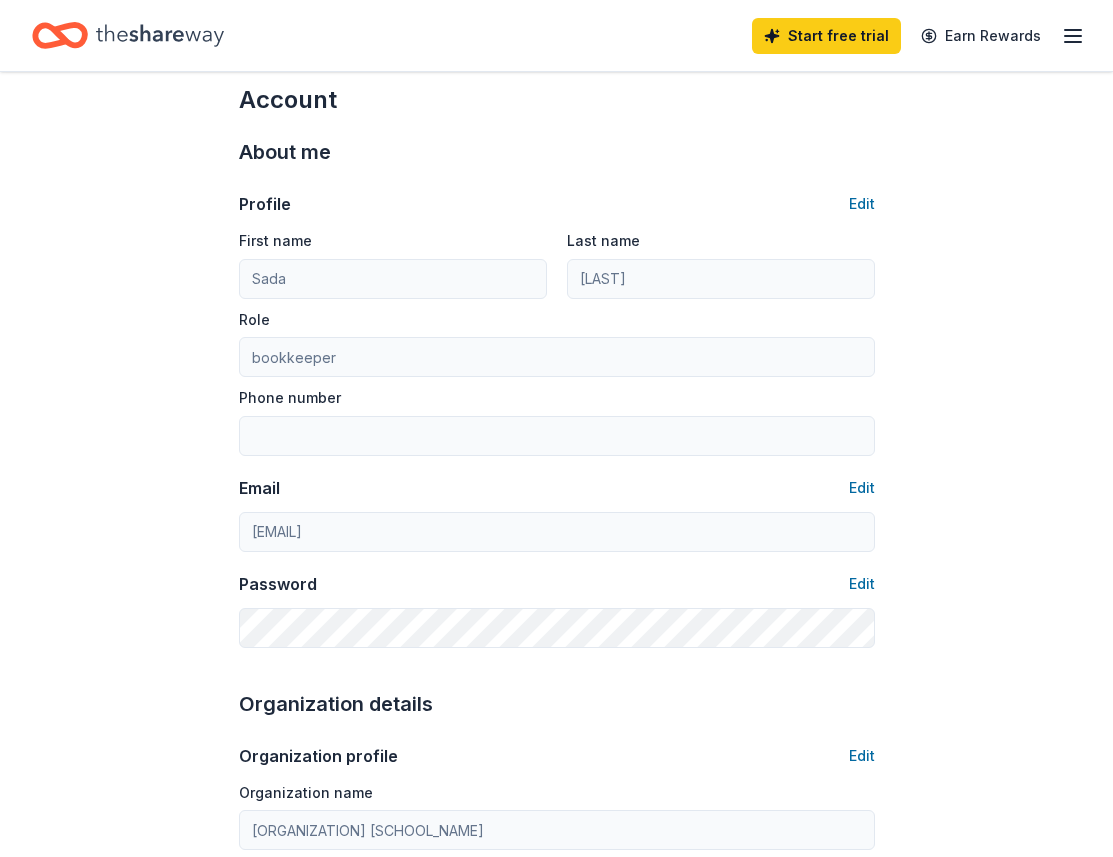 scroll, scrollTop: 0, scrollLeft: 0, axis: both 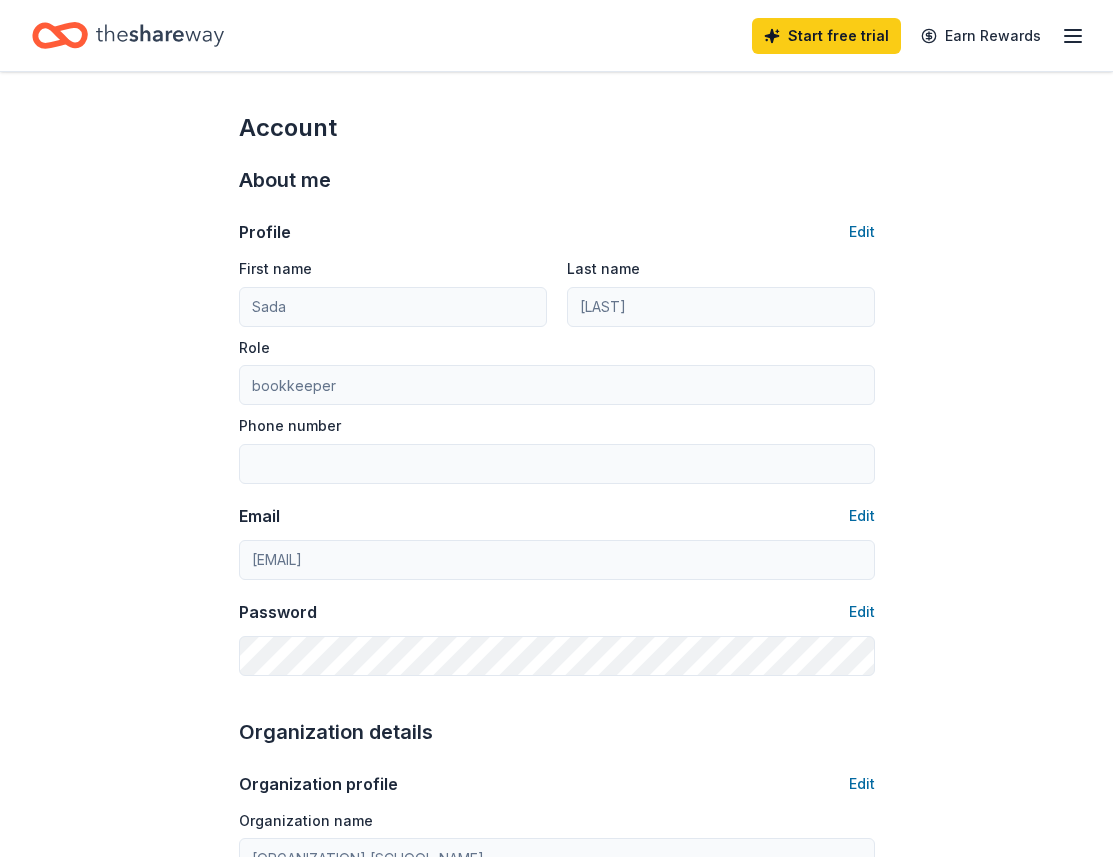 click 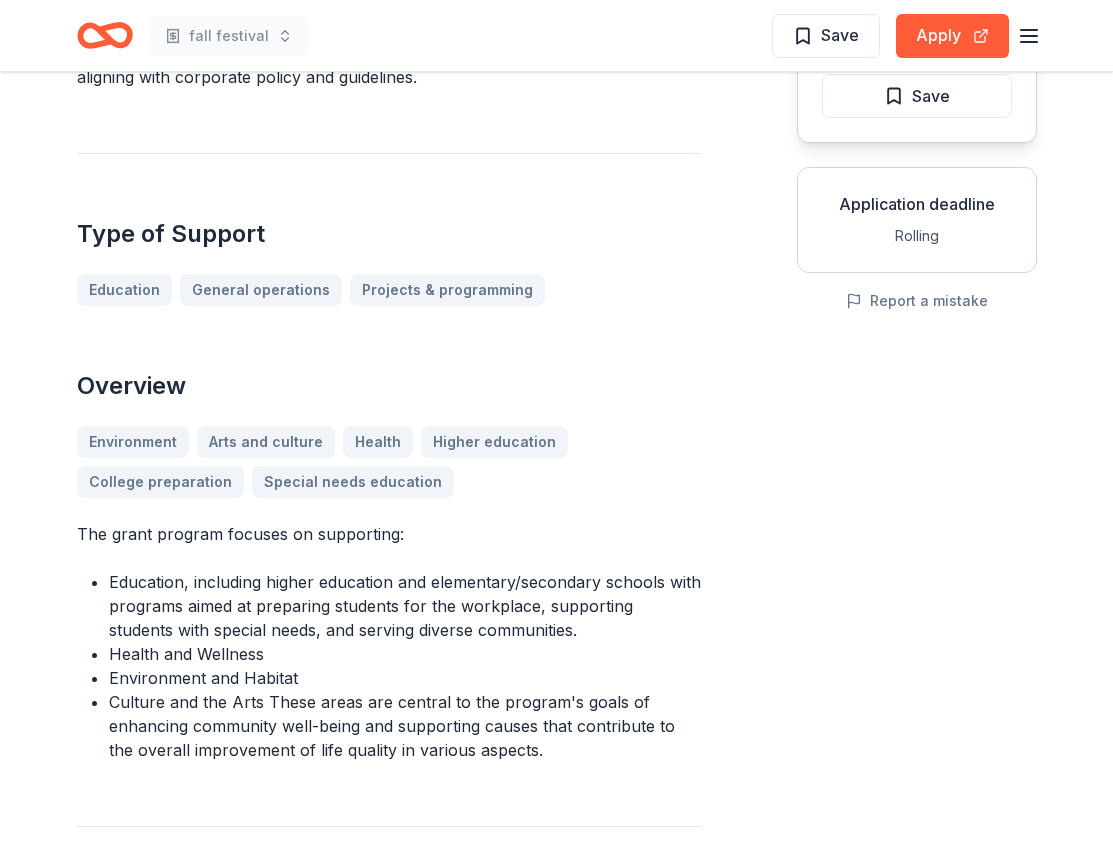 scroll, scrollTop: 300, scrollLeft: 0, axis: vertical 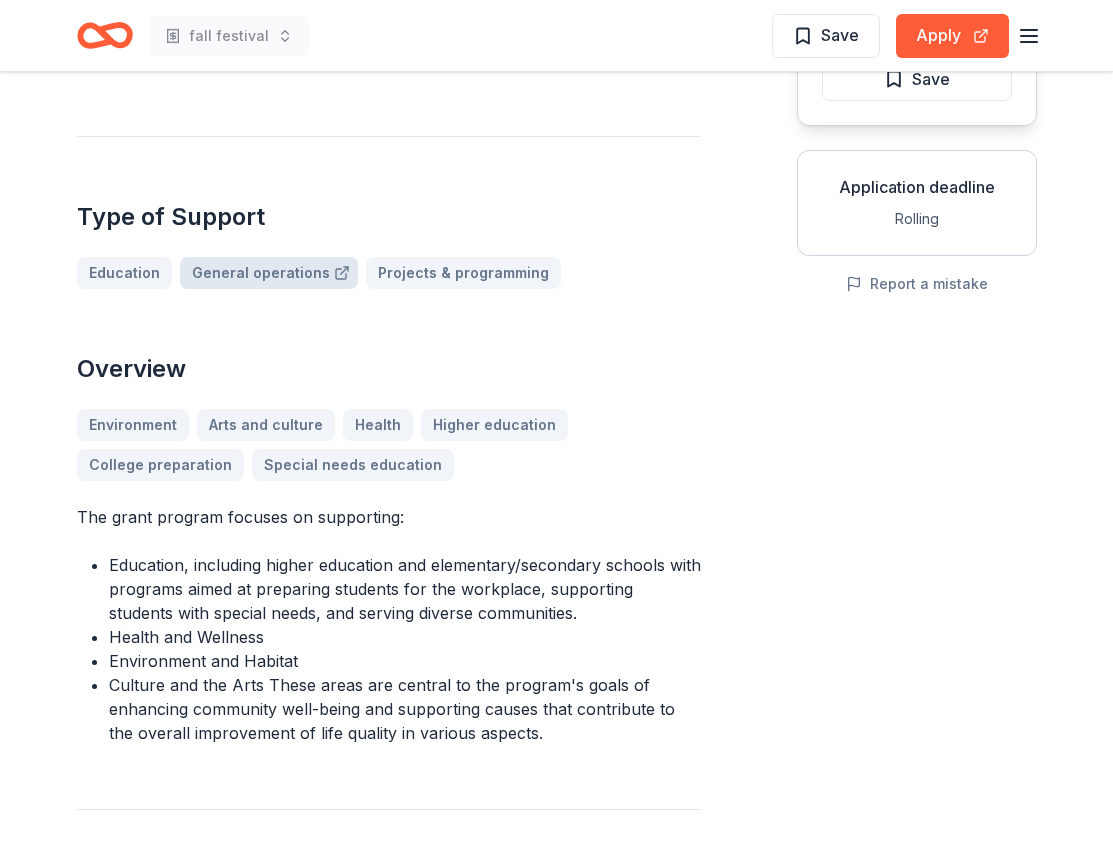 click on "General operations" at bounding box center [269, 273] 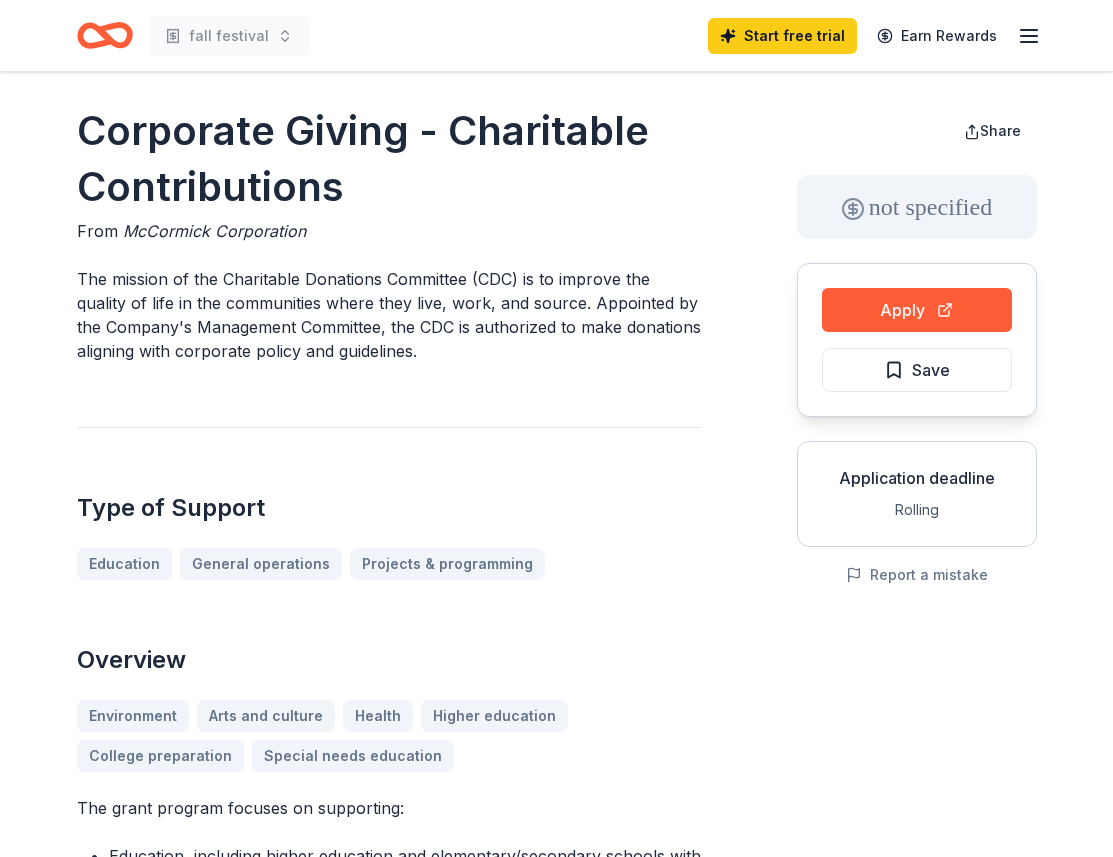 scroll, scrollTop: 0, scrollLeft: 0, axis: both 